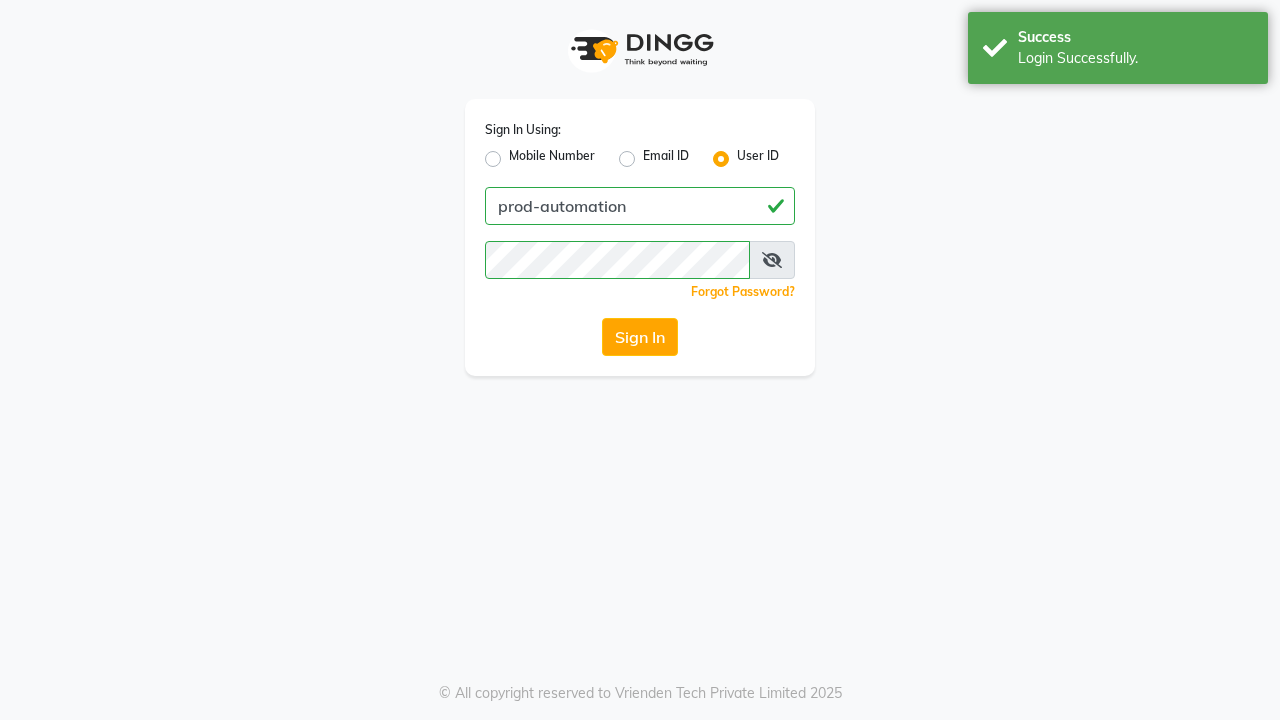 scroll, scrollTop: 0, scrollLeft: 0, axis: both 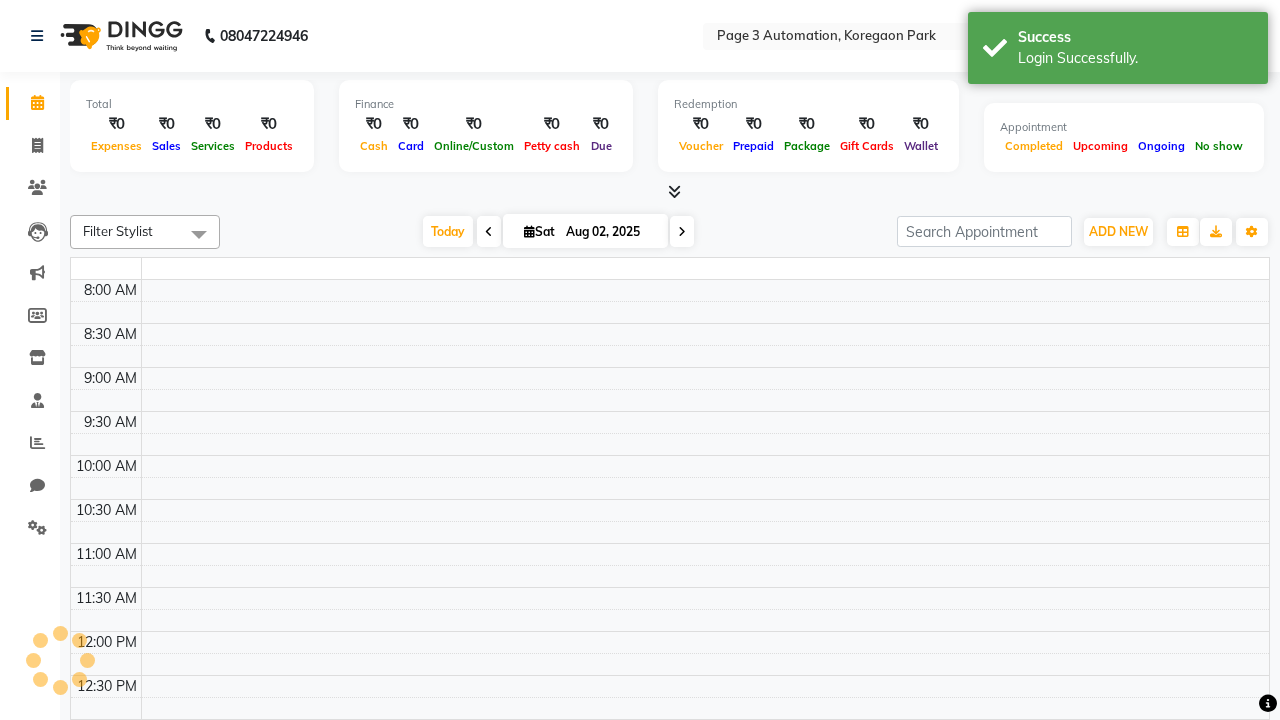 select on "en" 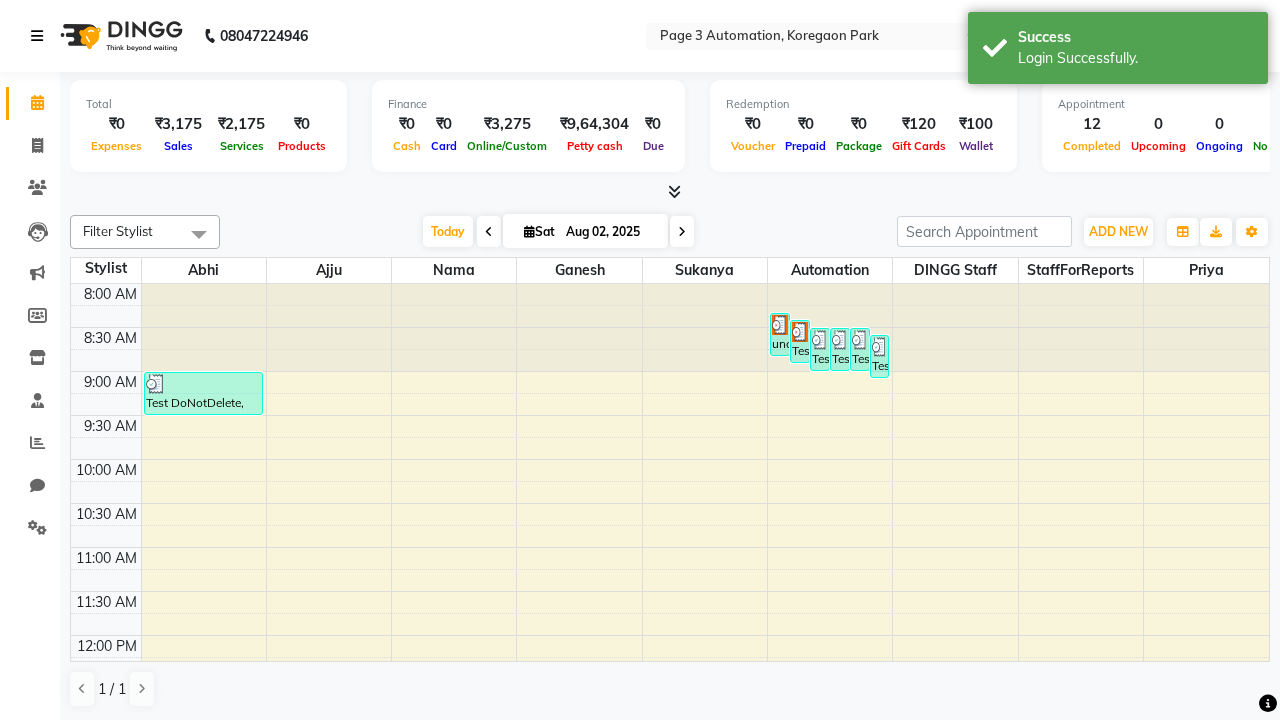 click at bounding box center [37, 36] 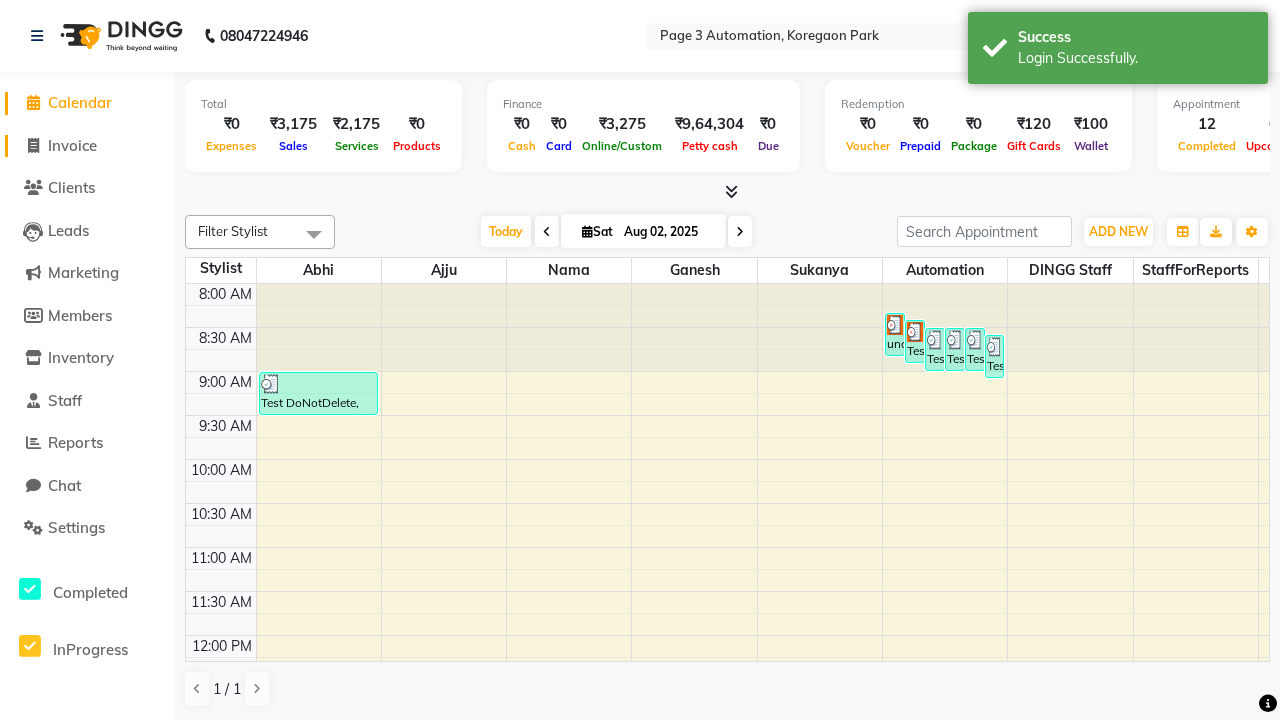 click on "Invoice" 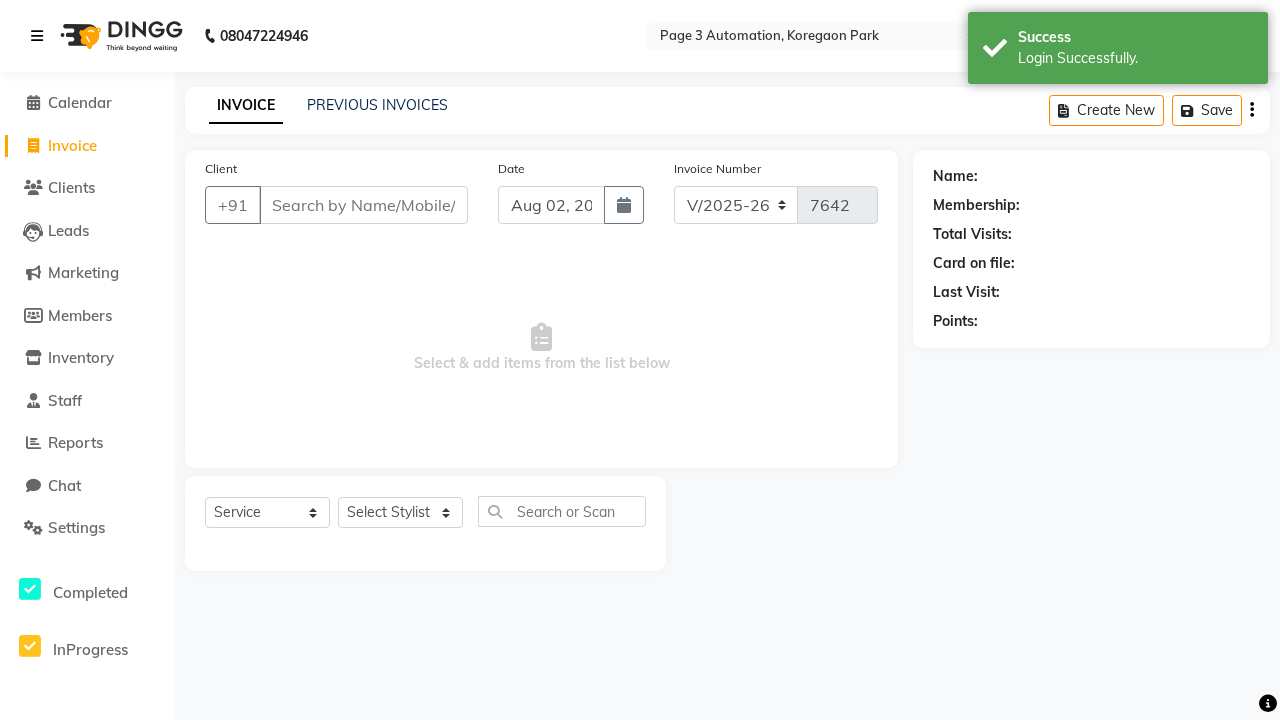 click at bounding box center [37, 36] 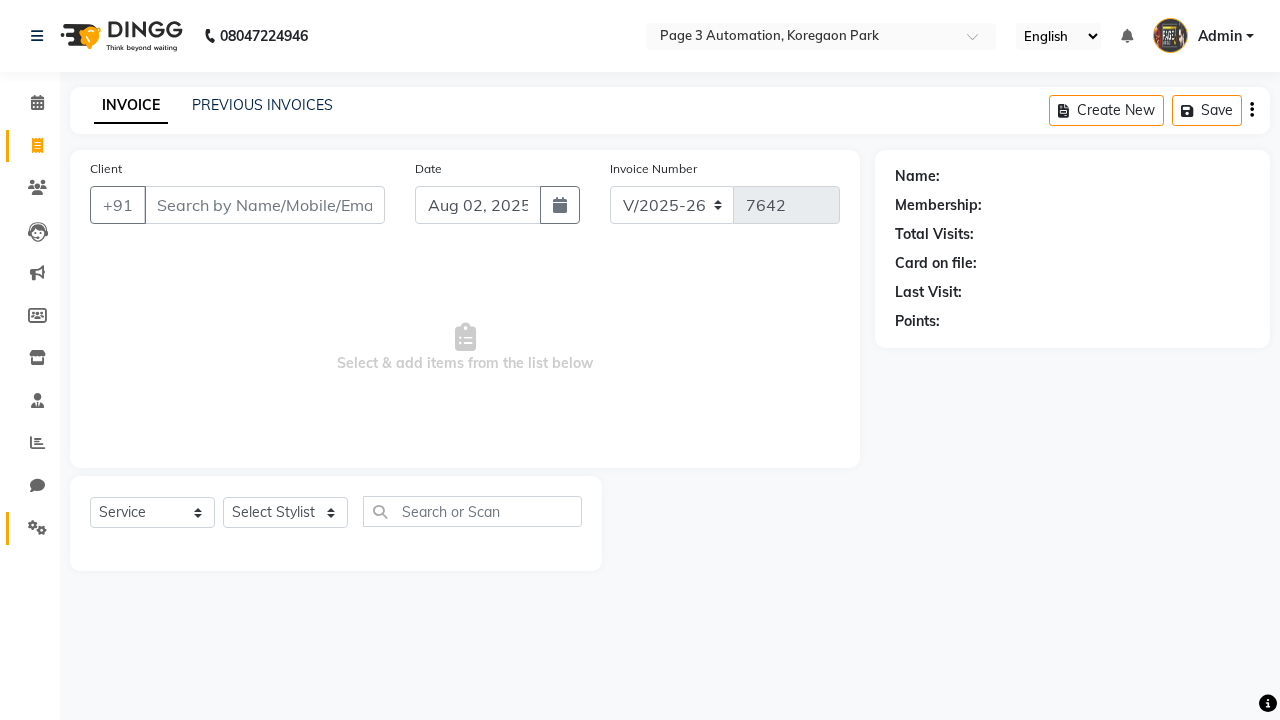 click 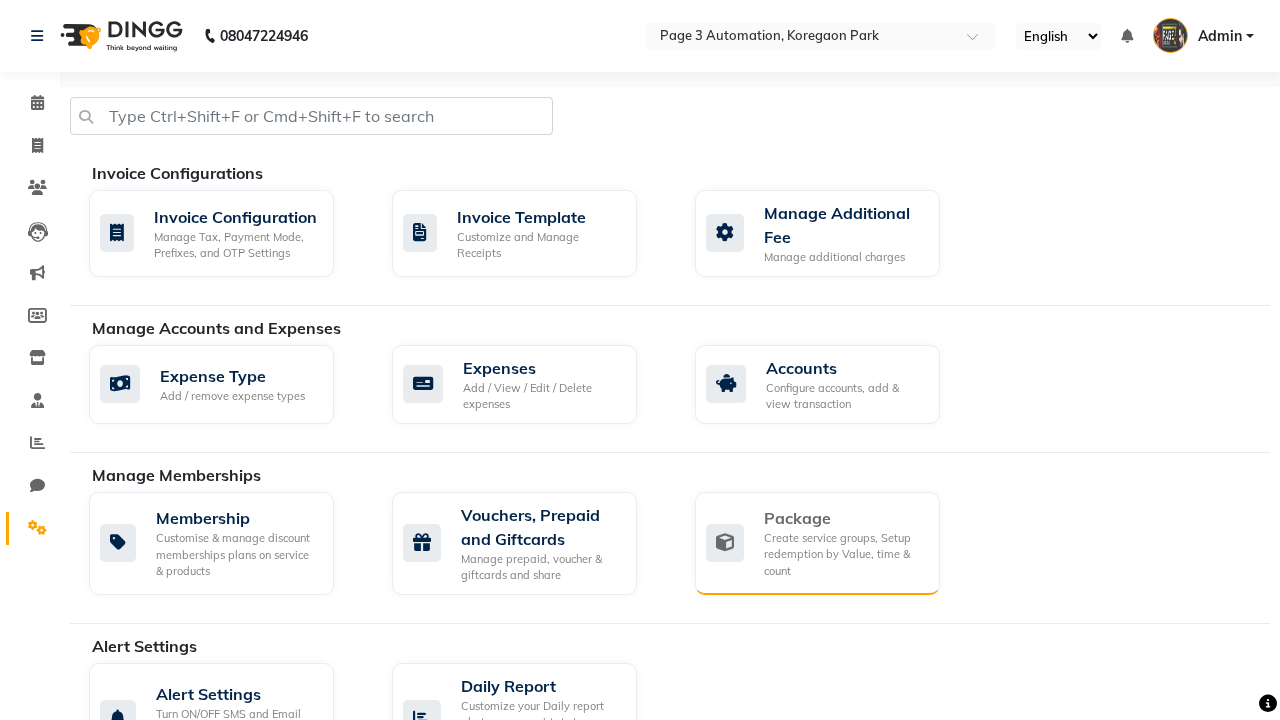 click on "Package" 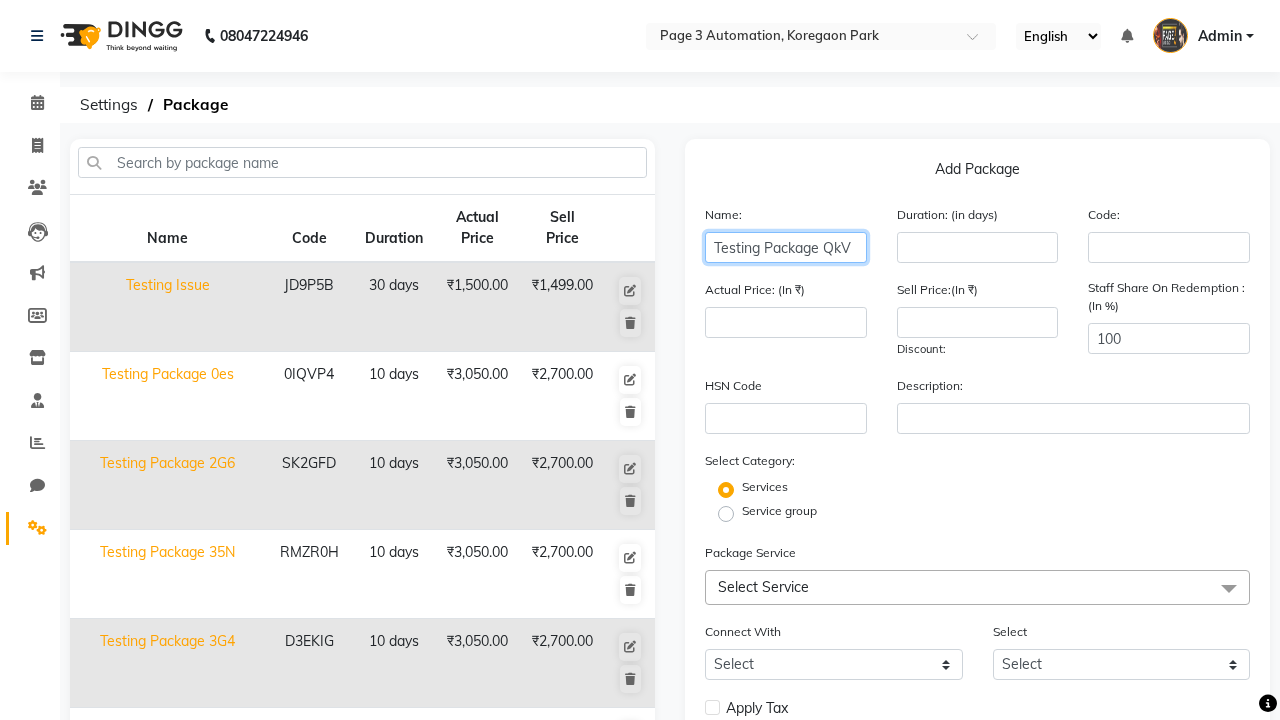 type on "Testing Package QkV" 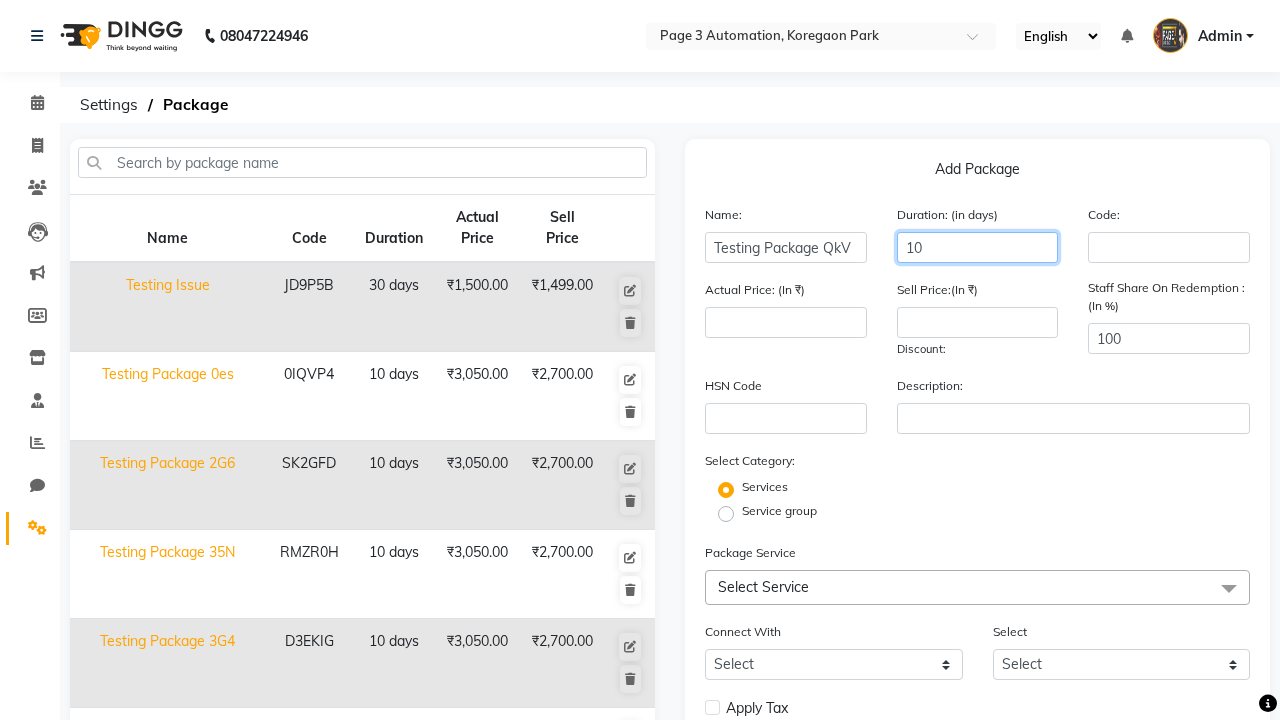 type on "10" 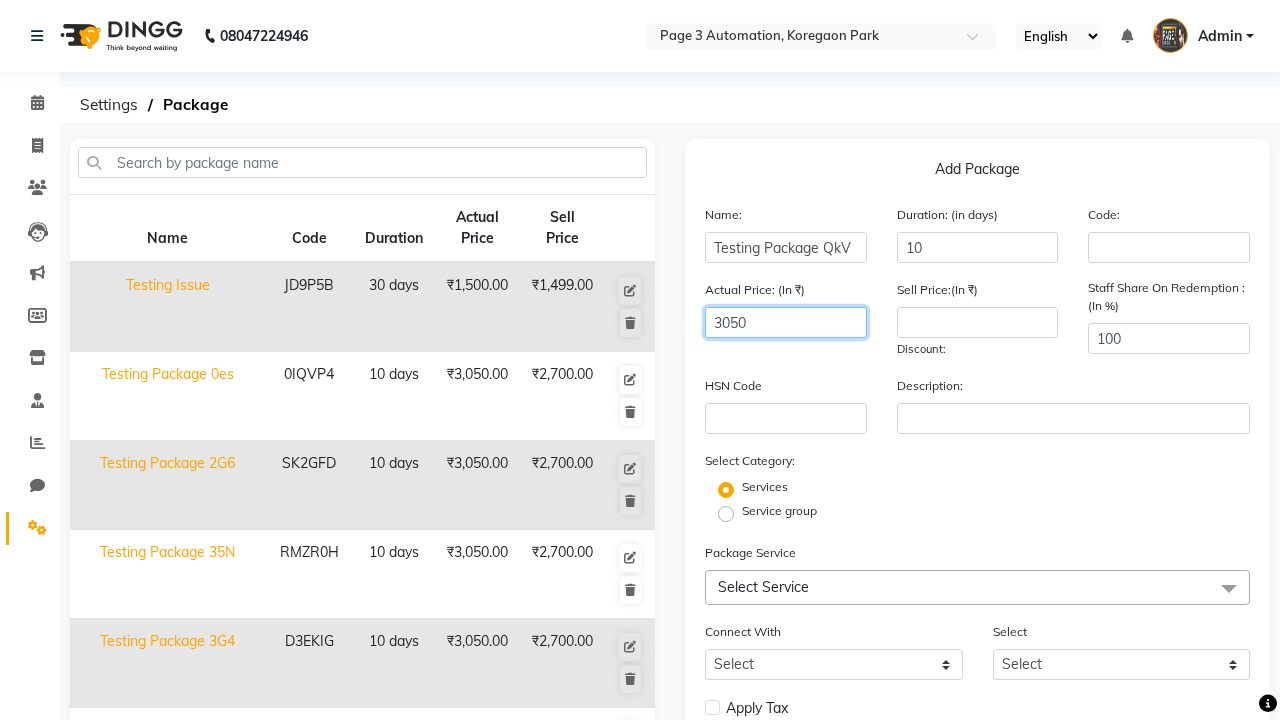 type on "3050" 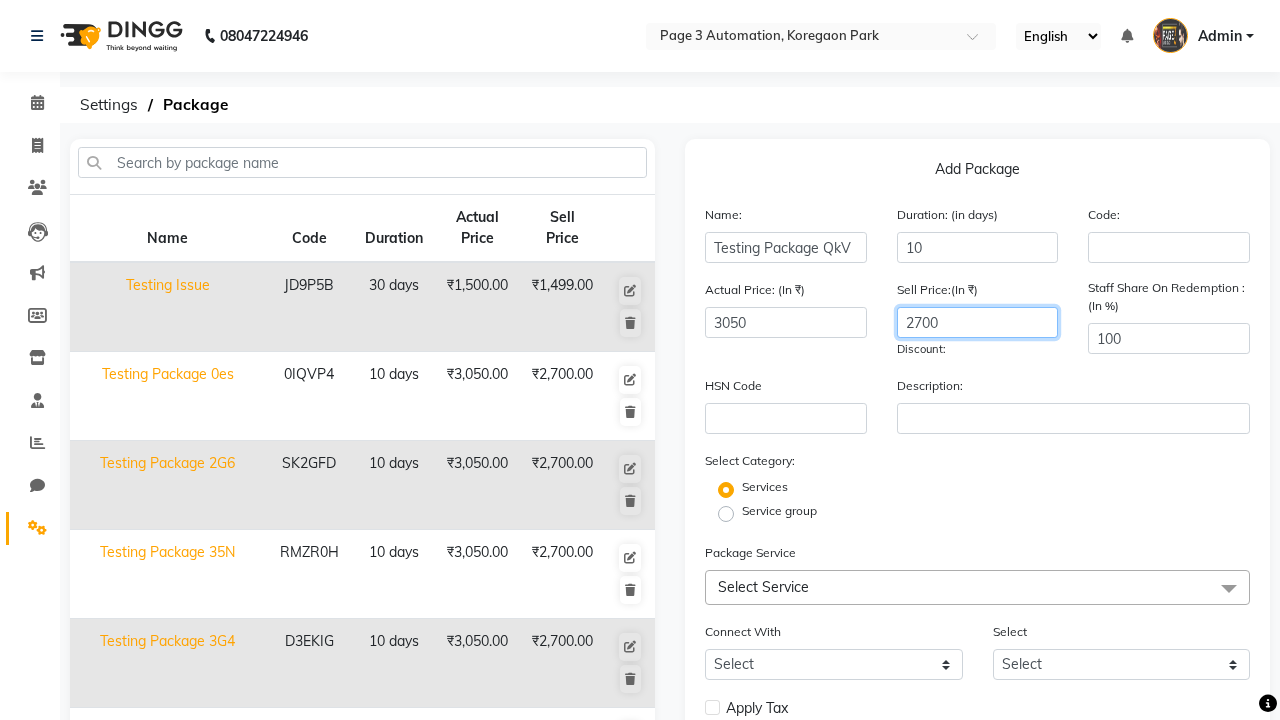 type on "2700" 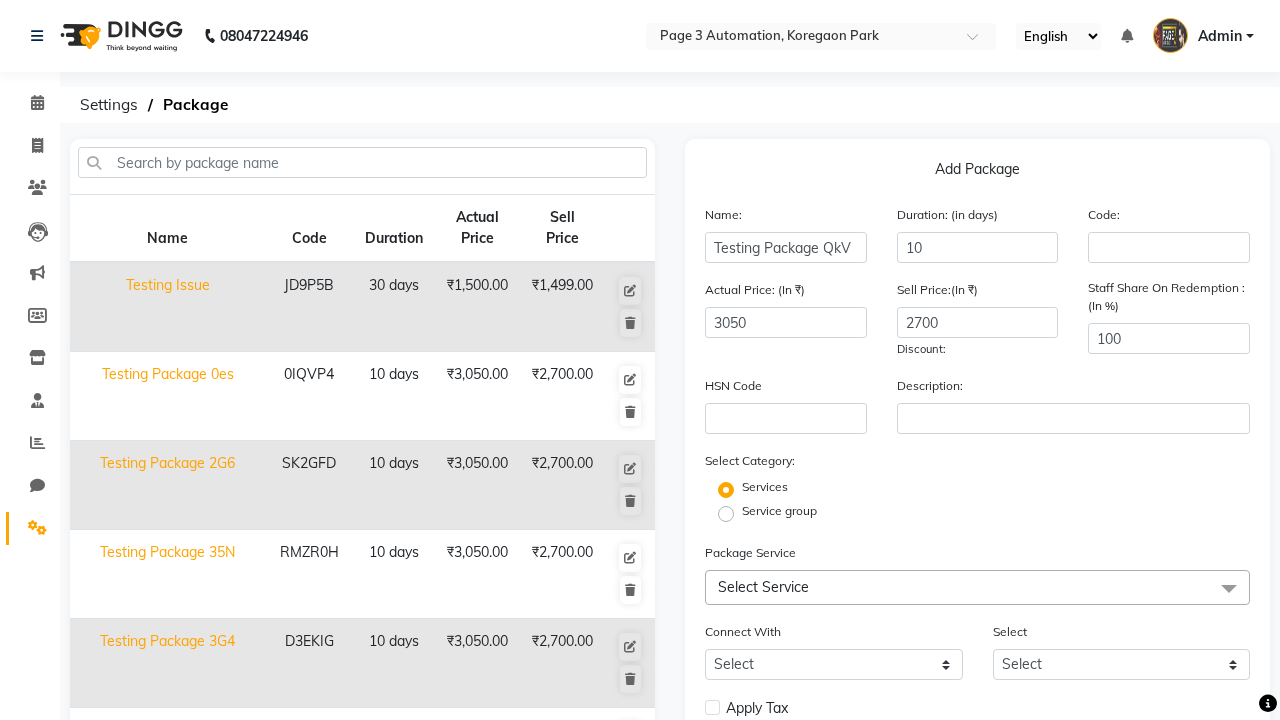 click on "Select Service" 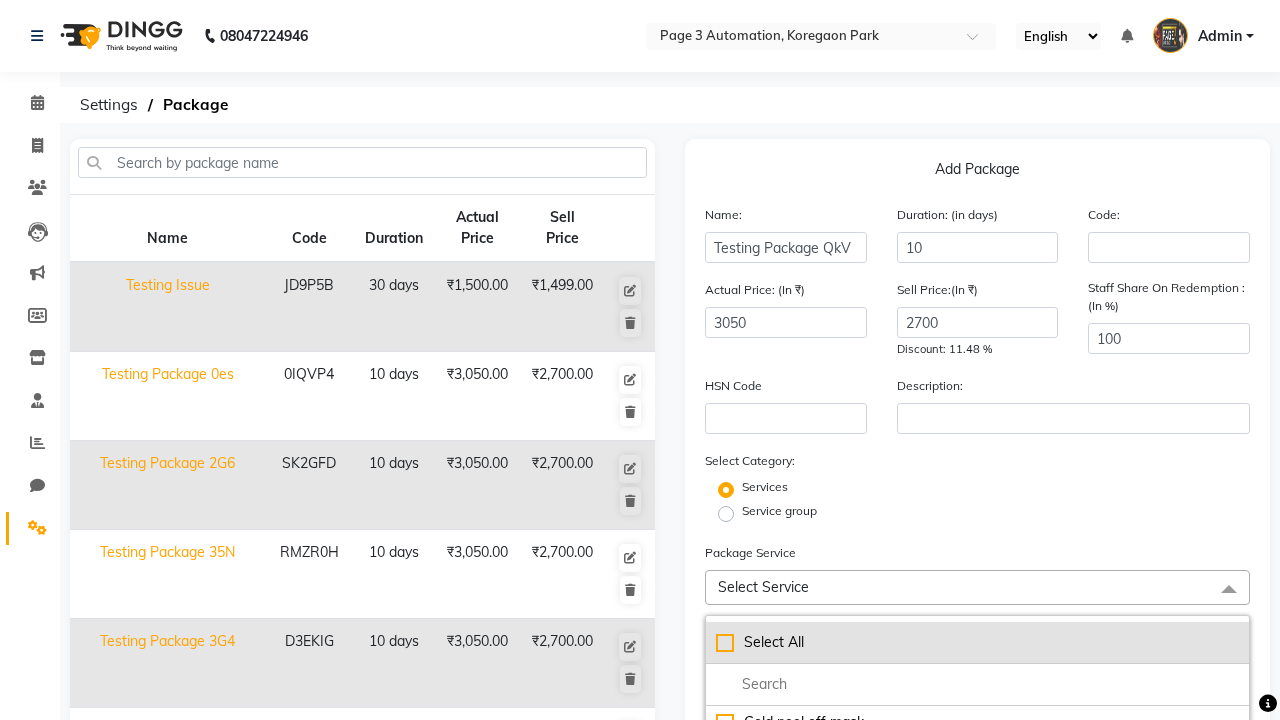 click on "Select All" 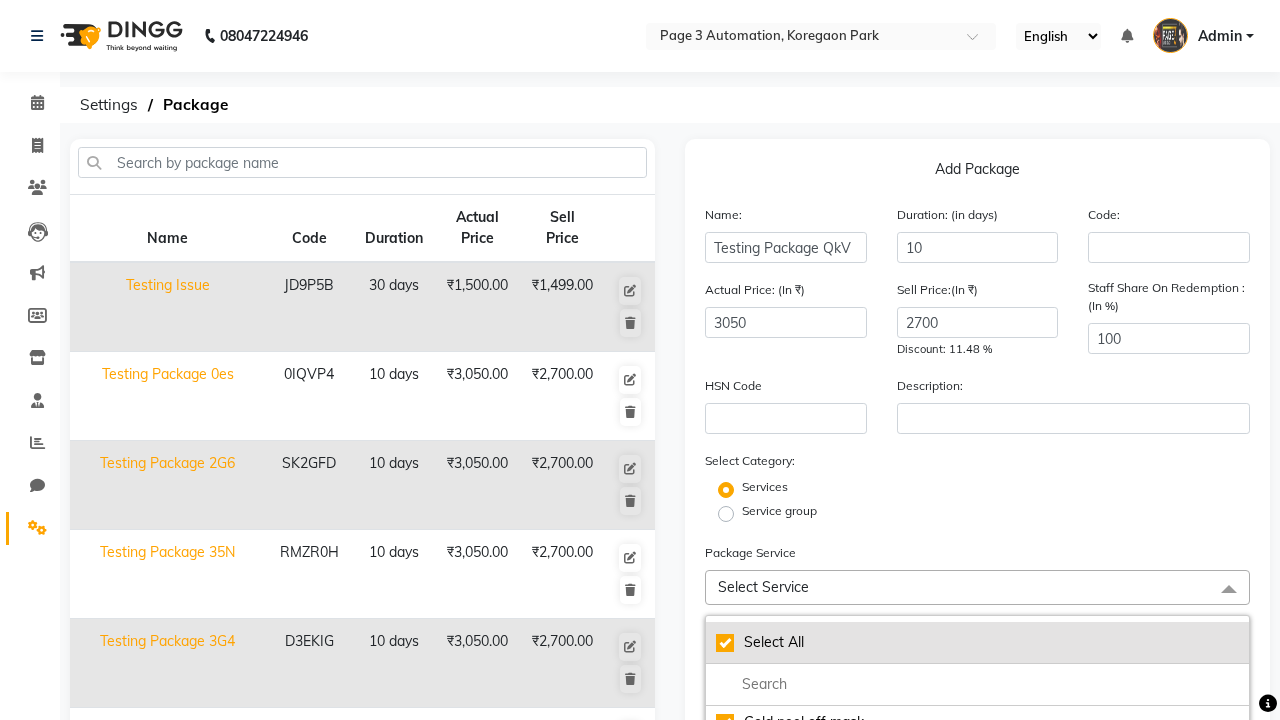 checkbox on "true" 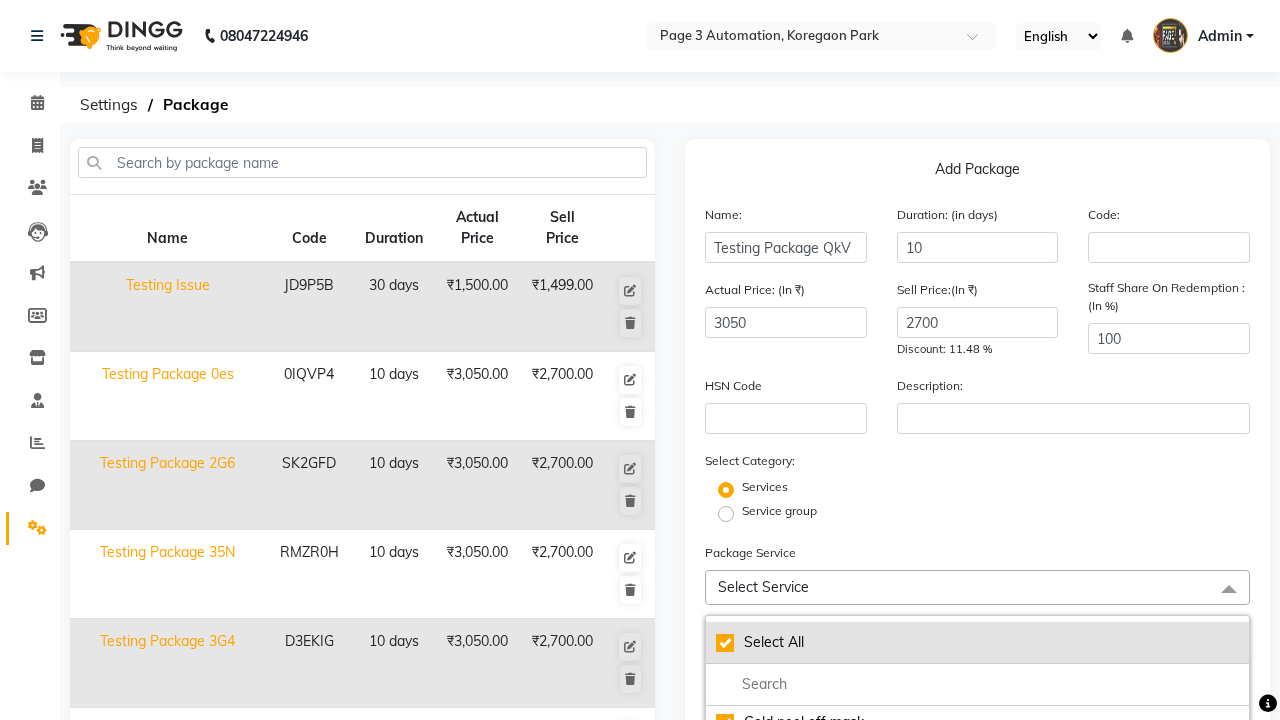 checkbox on "true" 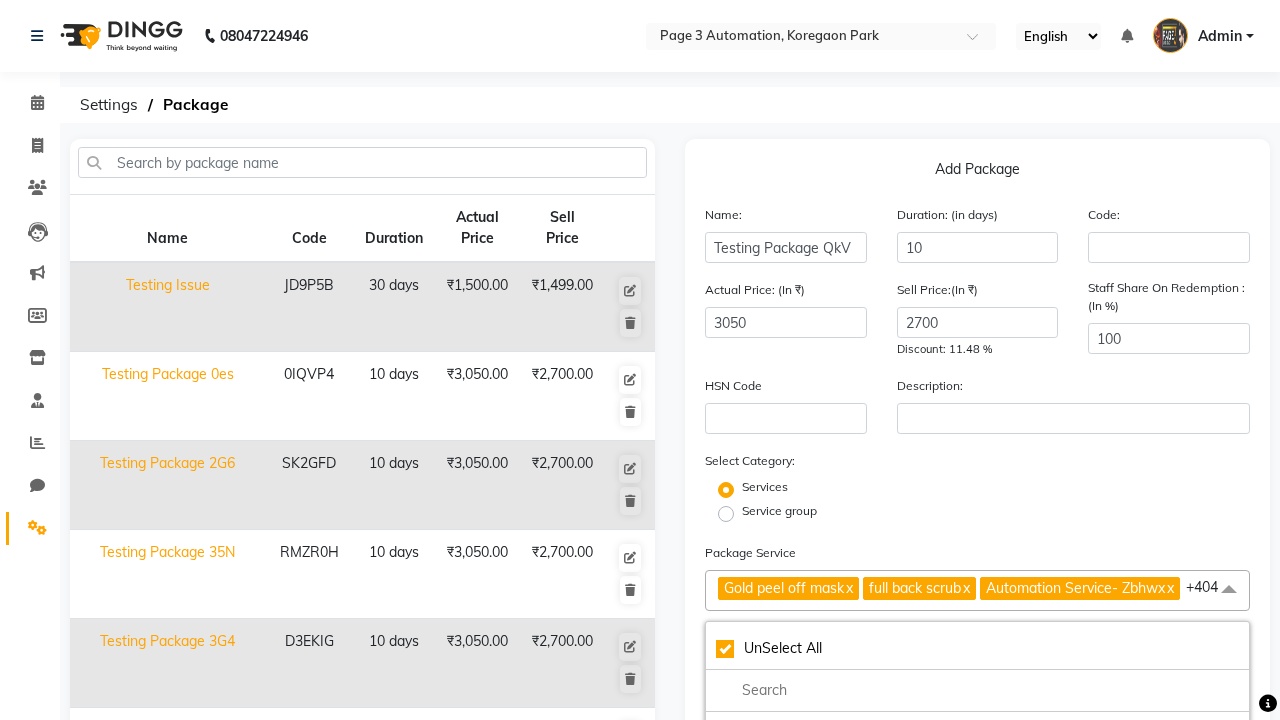 click on "Gold peel off mask" 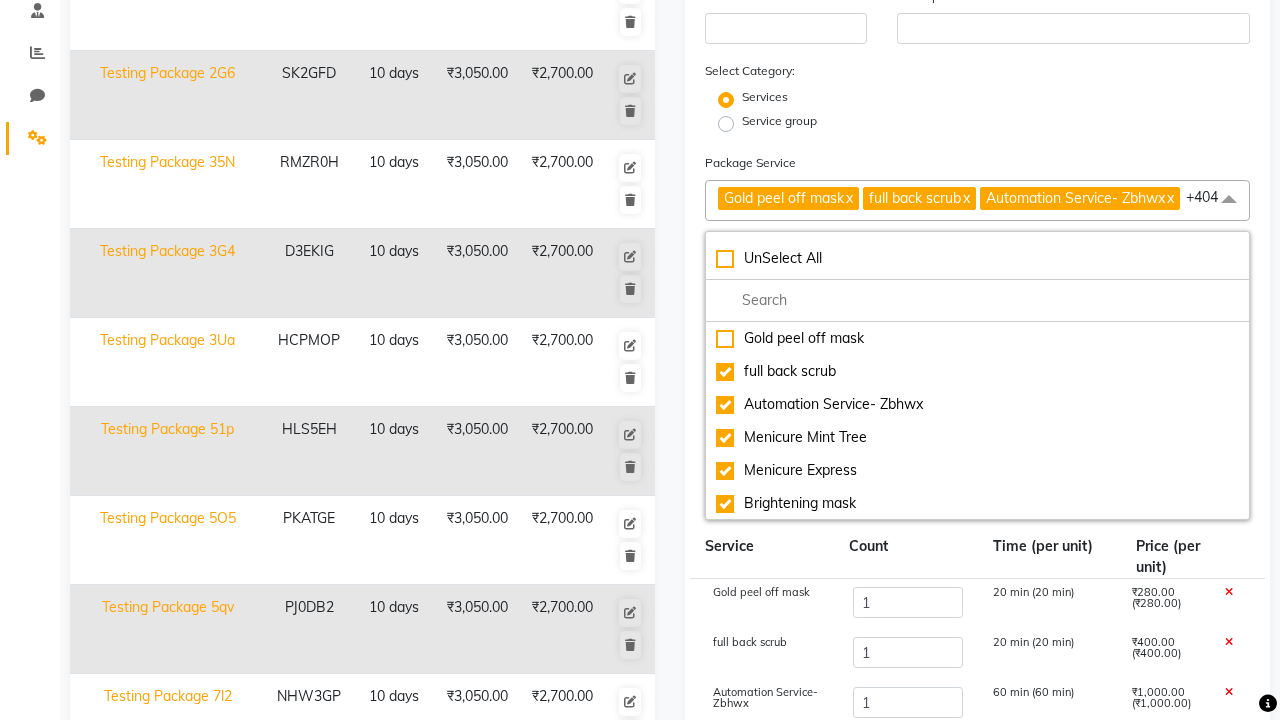 click on "Save" 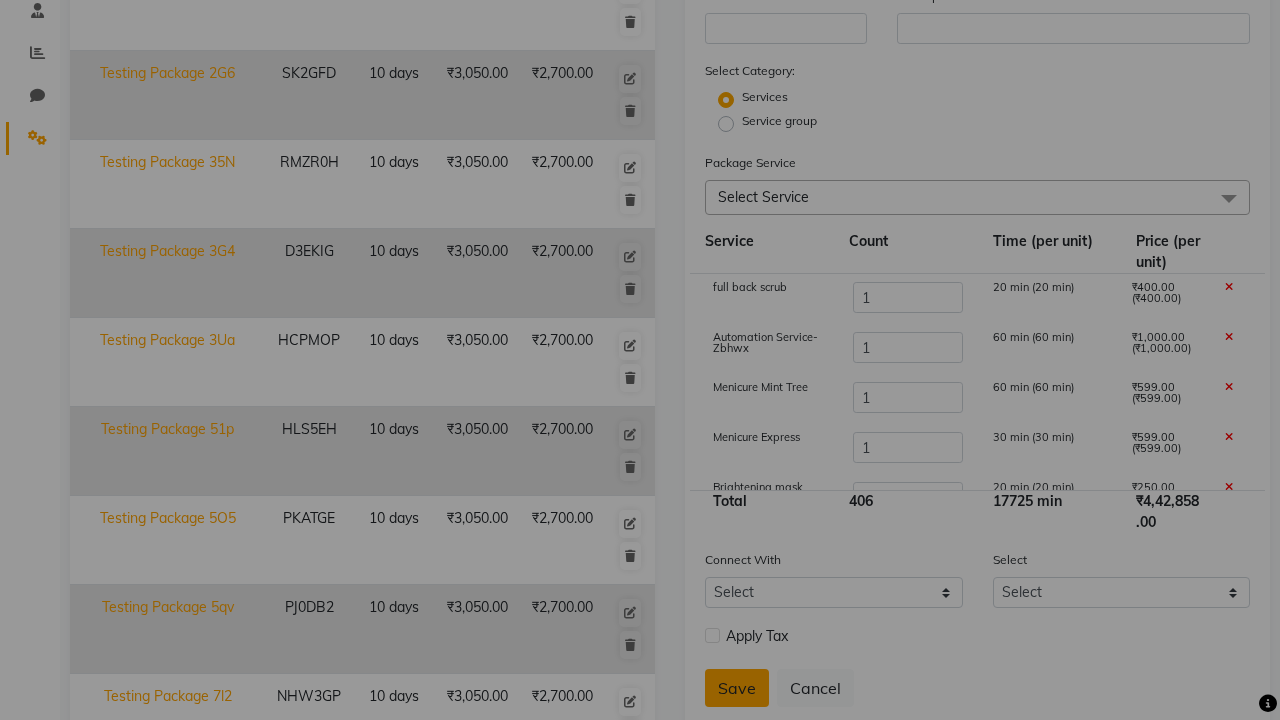 scroll, scrollTop: 527, scrollLeft: 0, axis: vertical 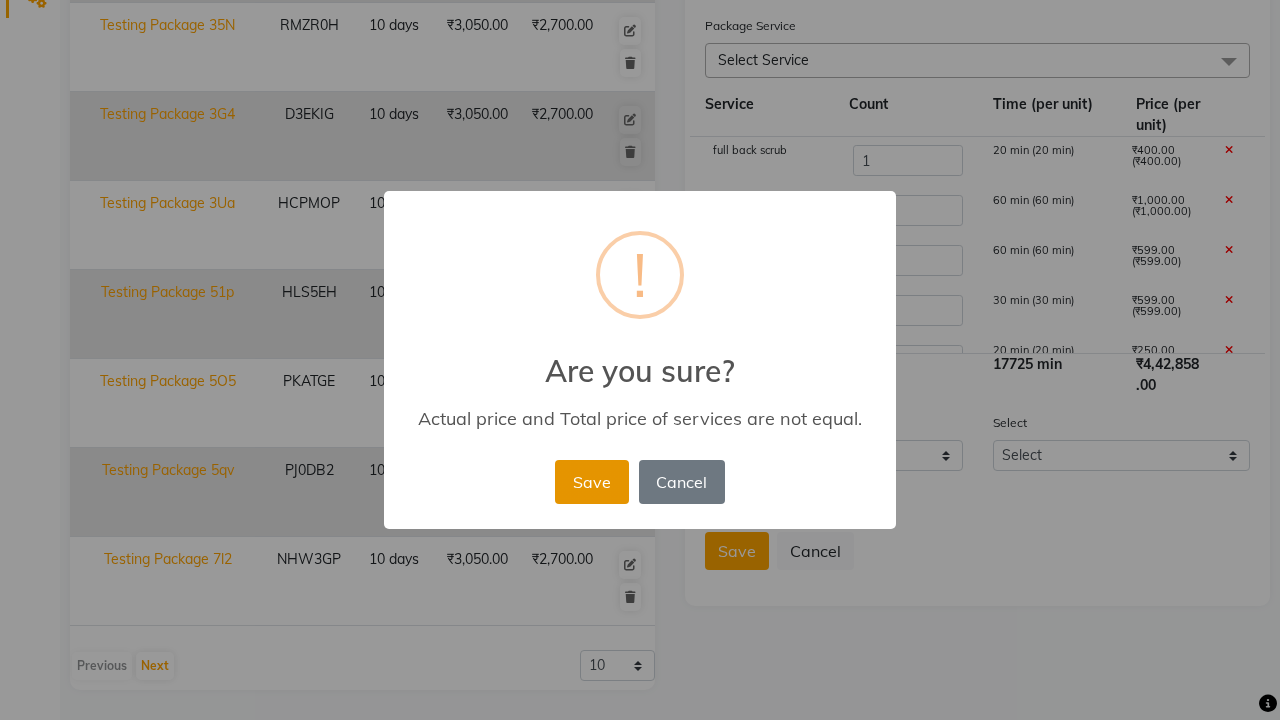 click on "Save" at bounding box center [591, 482] 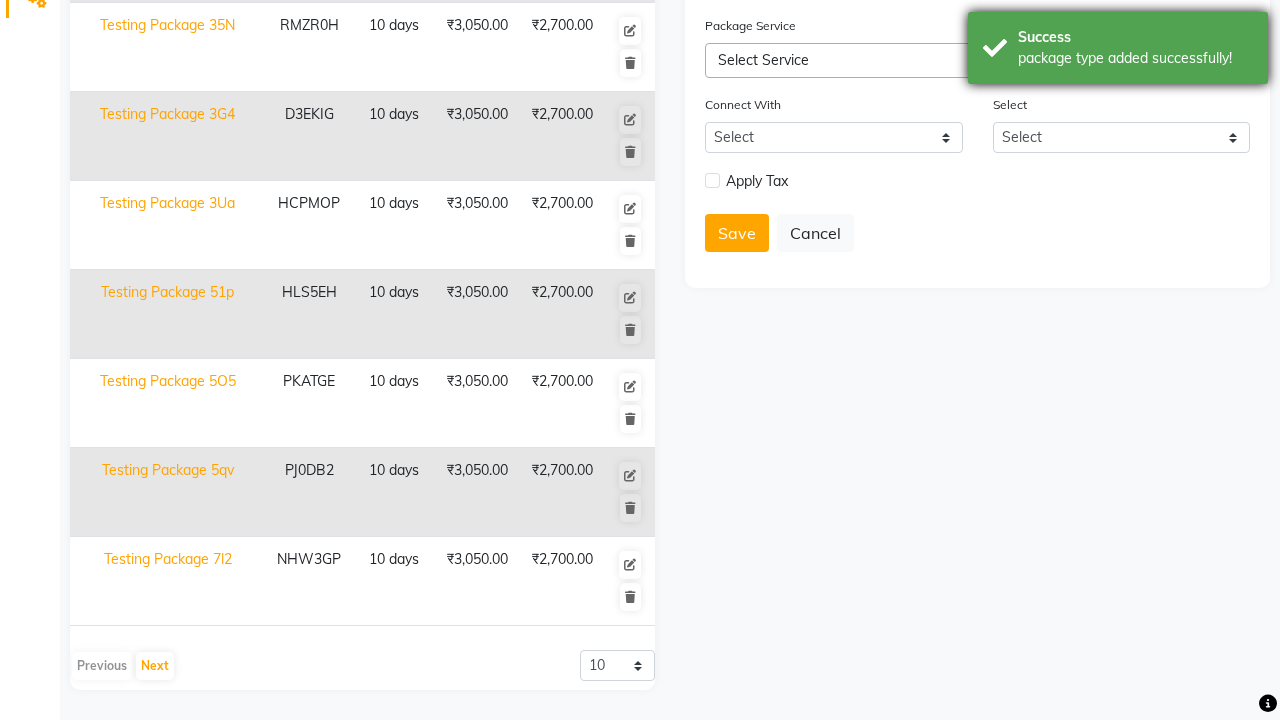 click on "package type added successfully!" at bounding box center (1135, 58) 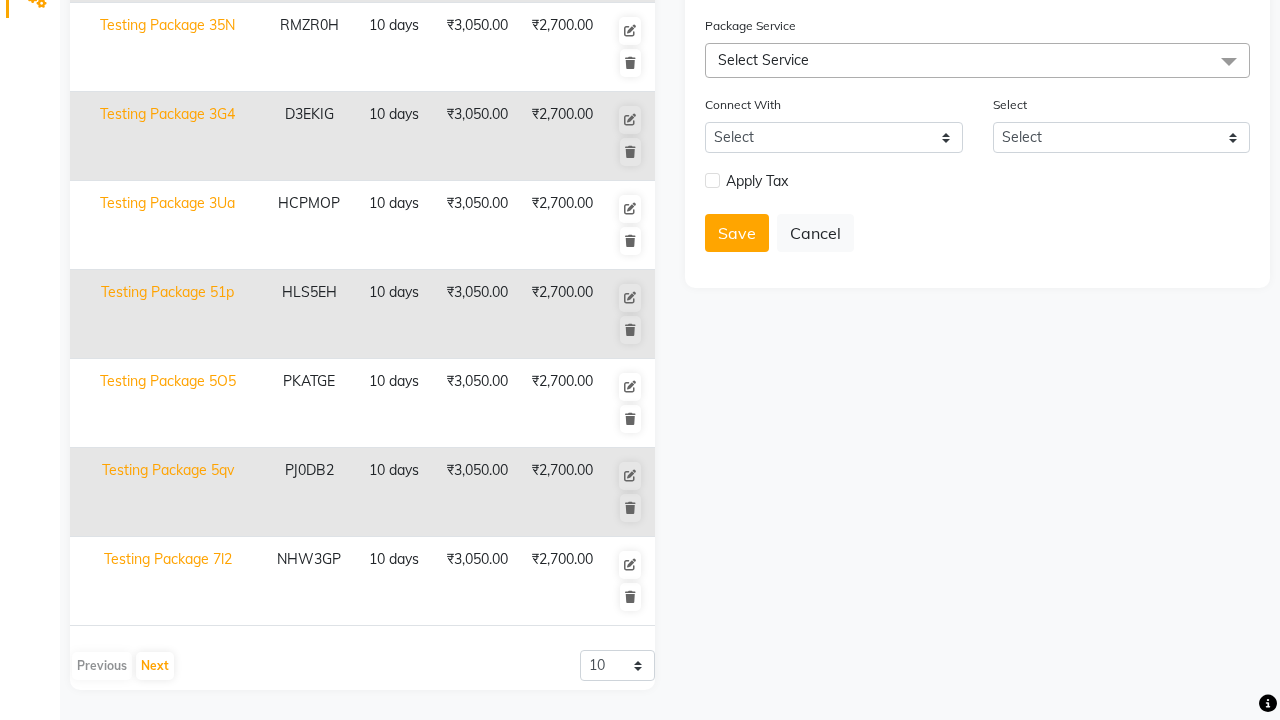 click at bounding box center [37, -491] 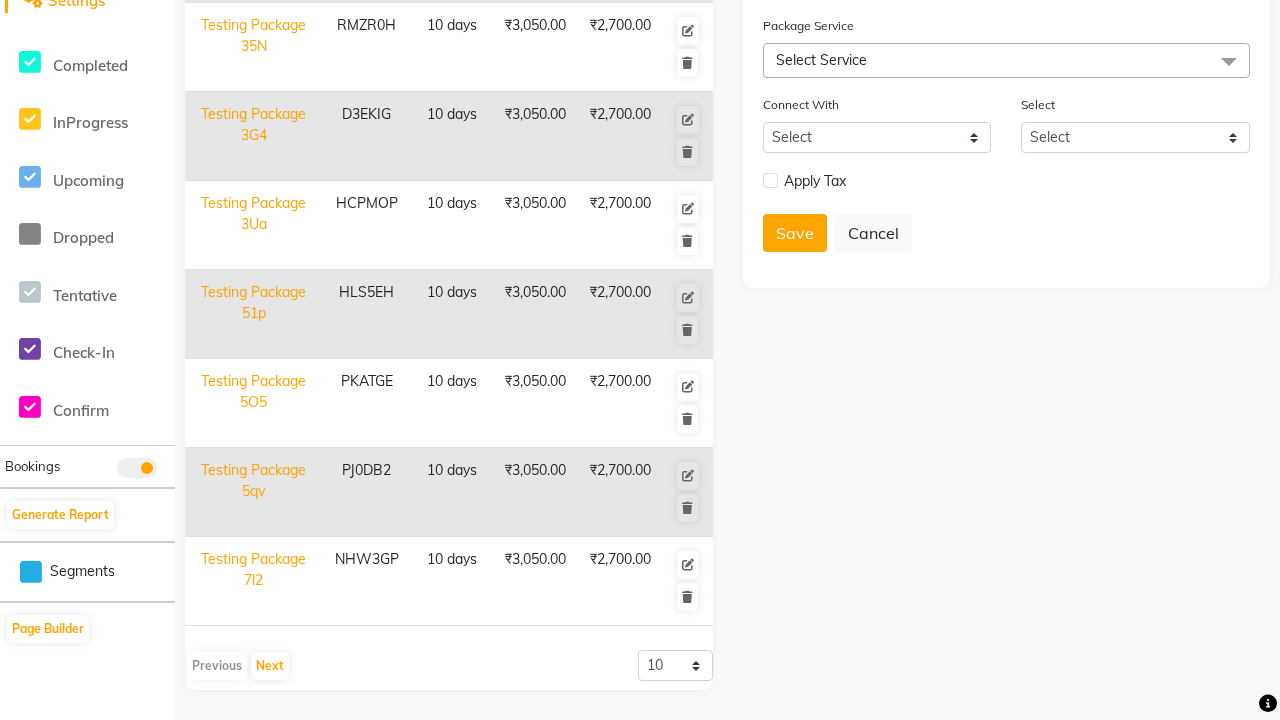 scroll, scrollTop: 0, scrollLeft: 0, axis: both 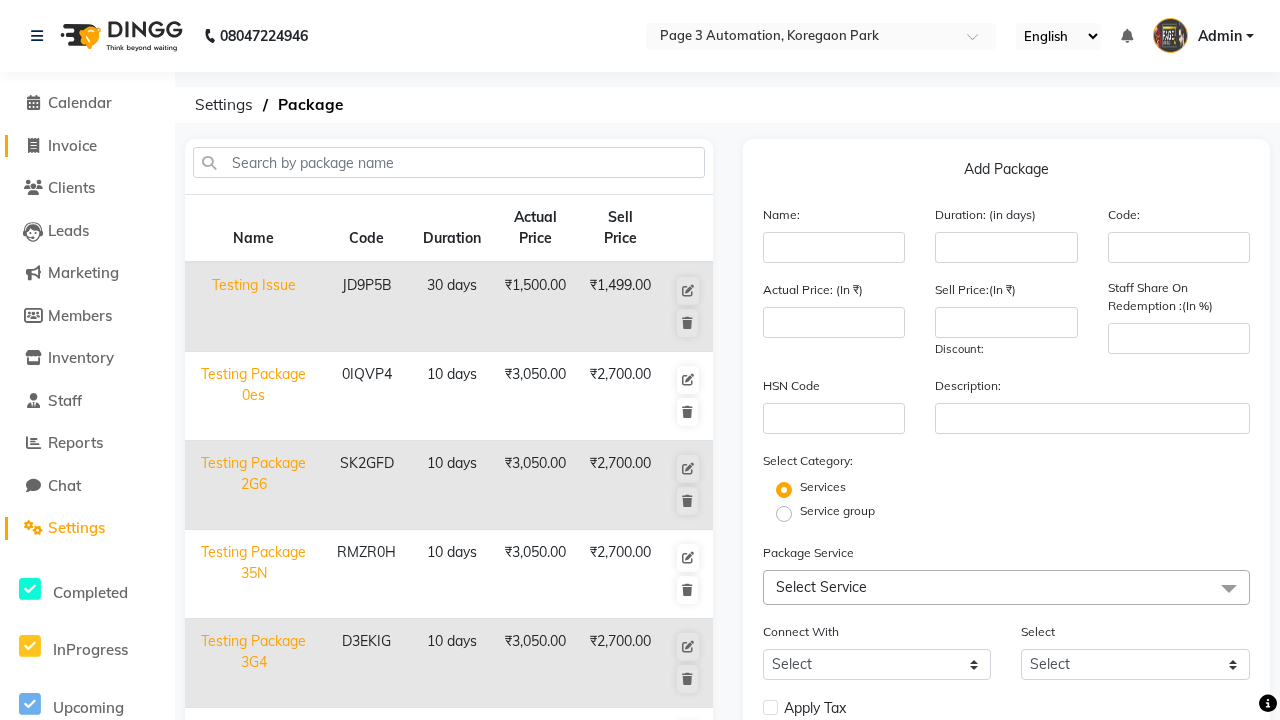 click on "Invoice" 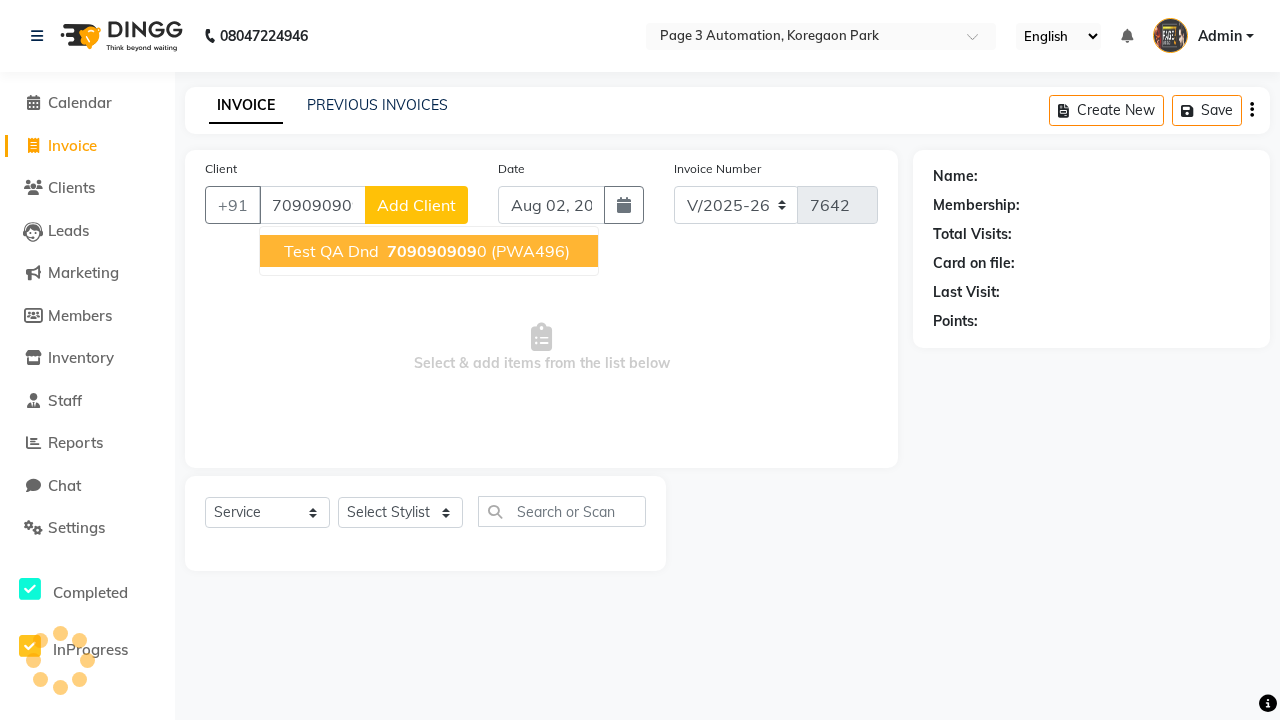 click on "709090909" at bounding box center (432, 251) 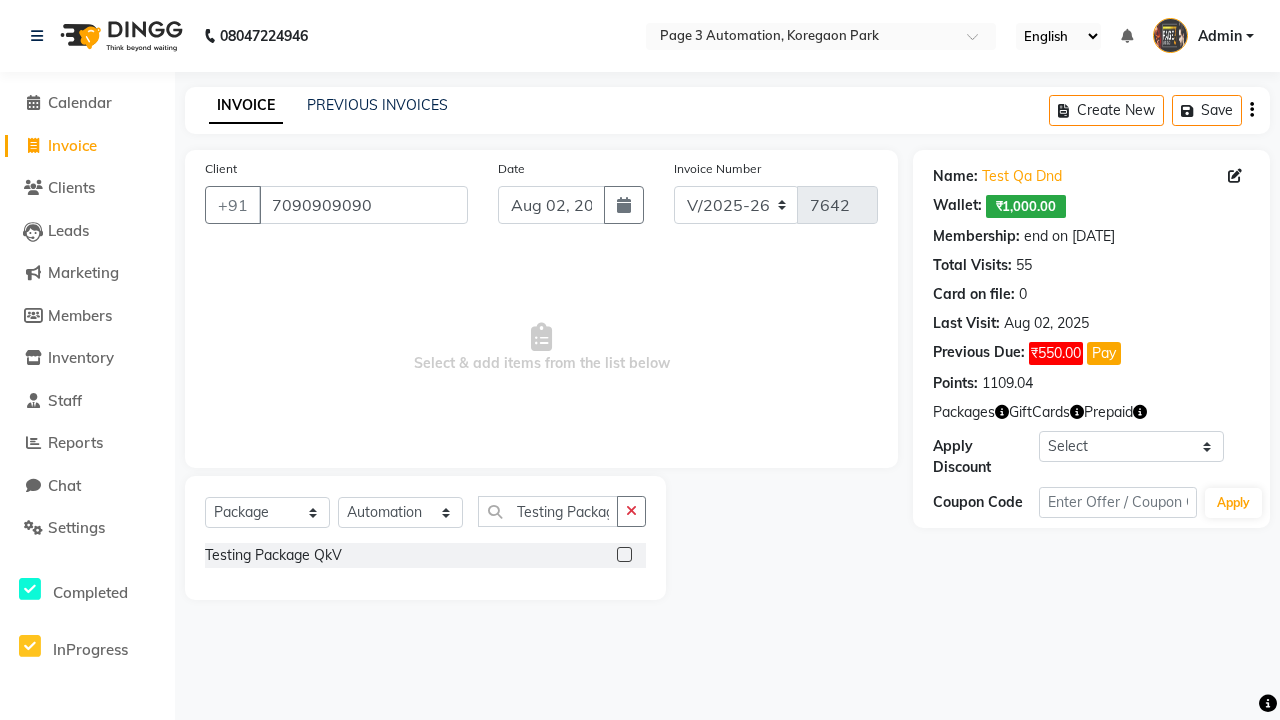 click 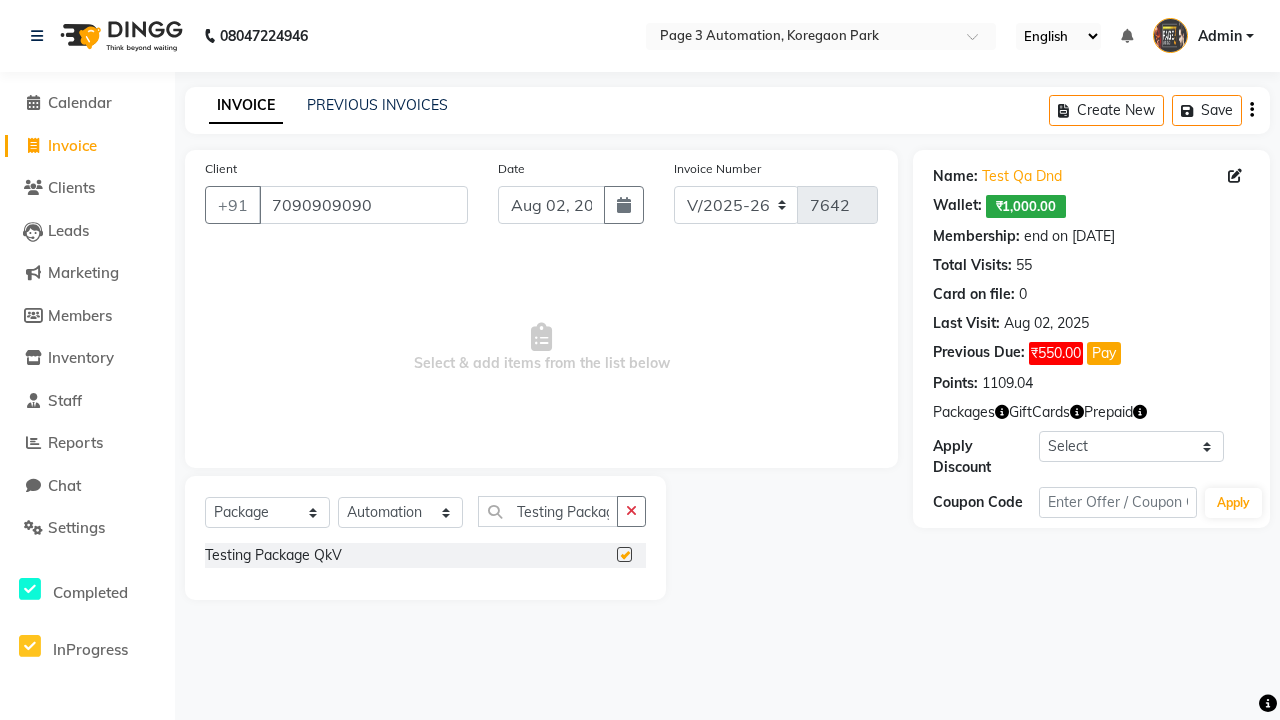 scroll, scrollTop: 0, scrollLeft: 0, axis: both 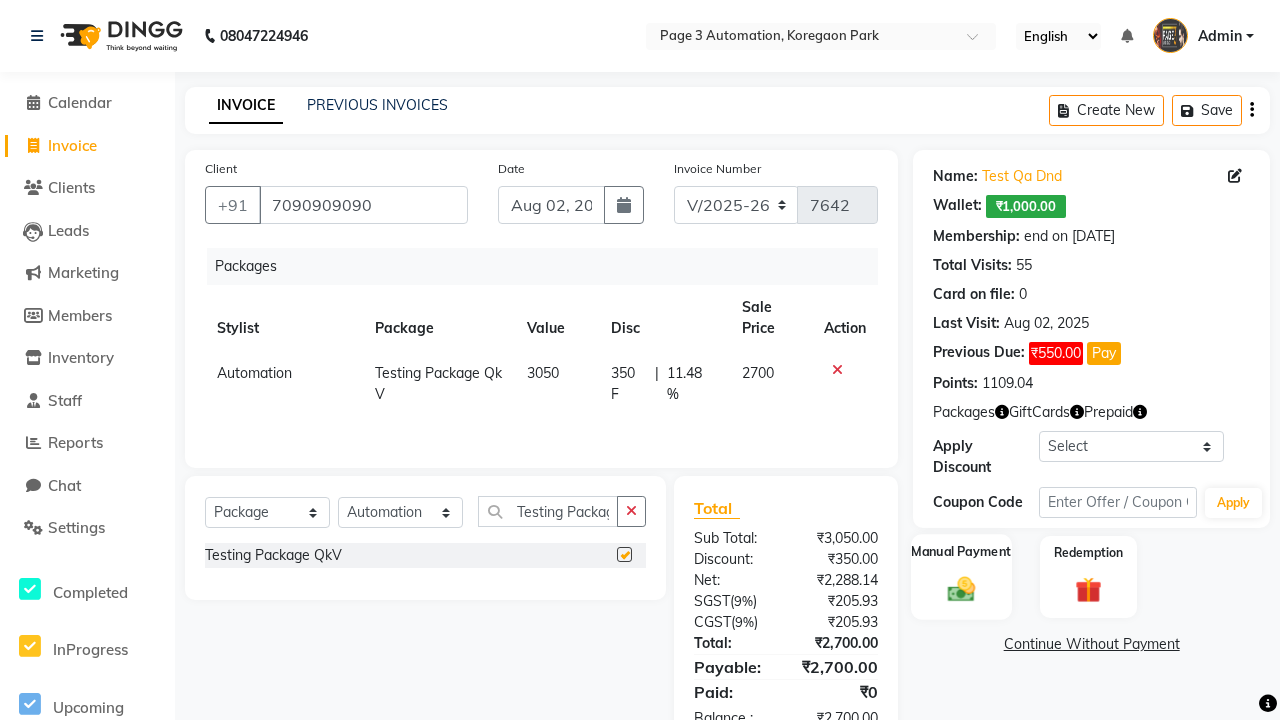click 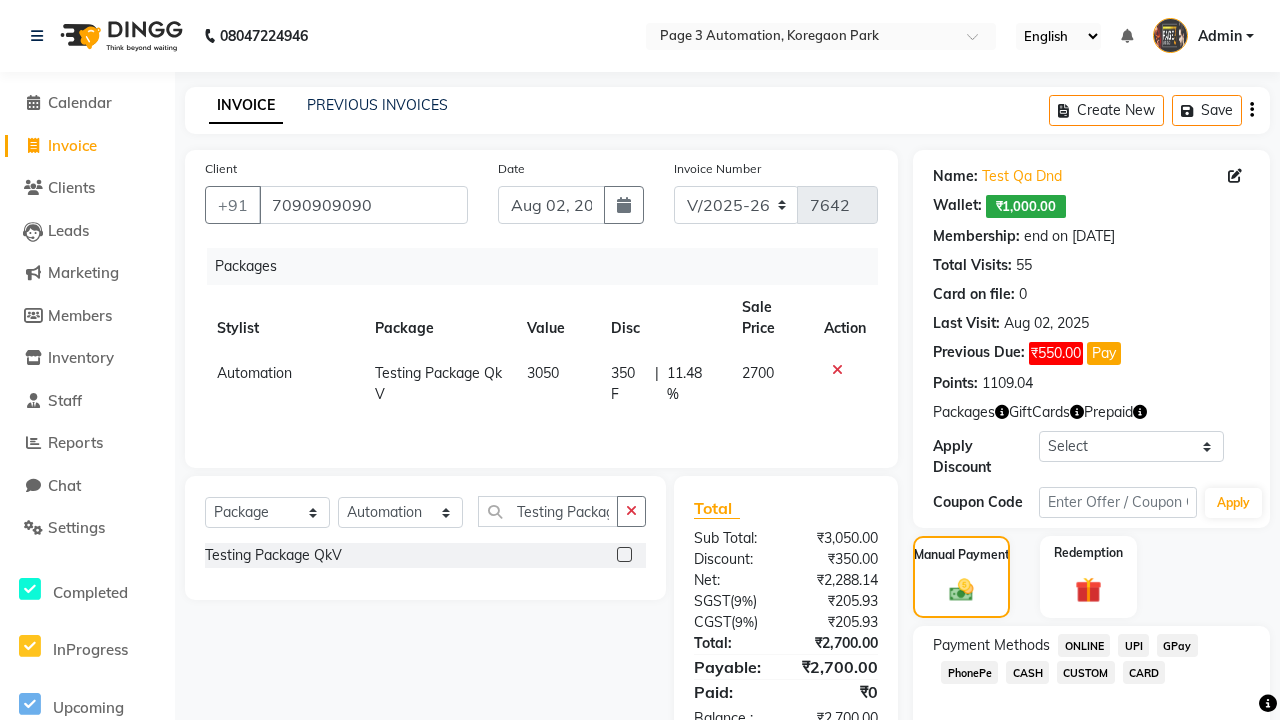 click on "ONLINE" 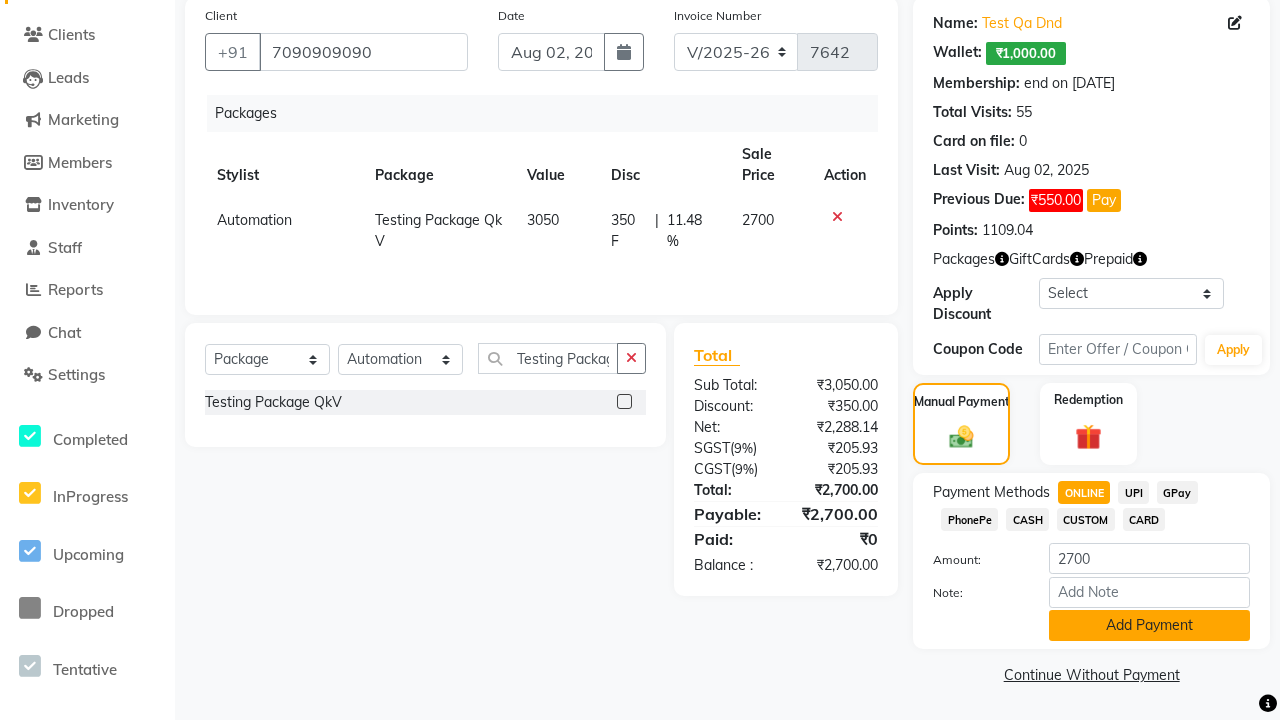 click on "Add Payment" 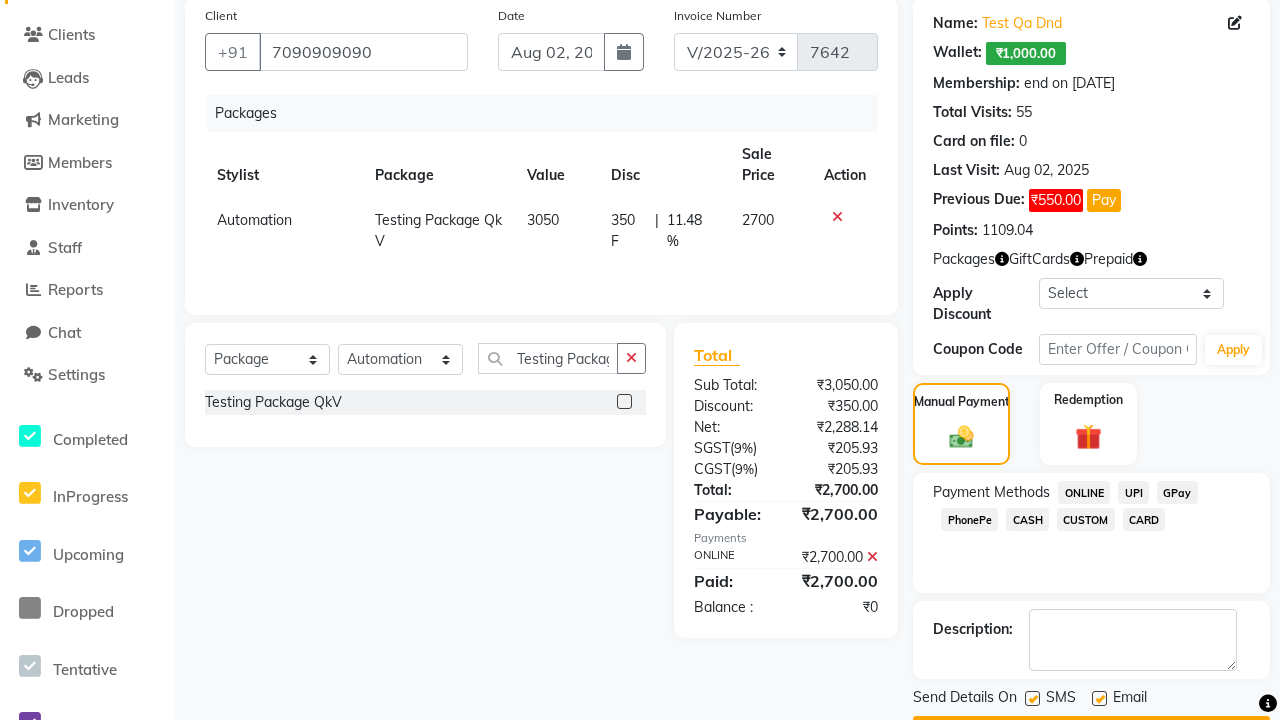 click 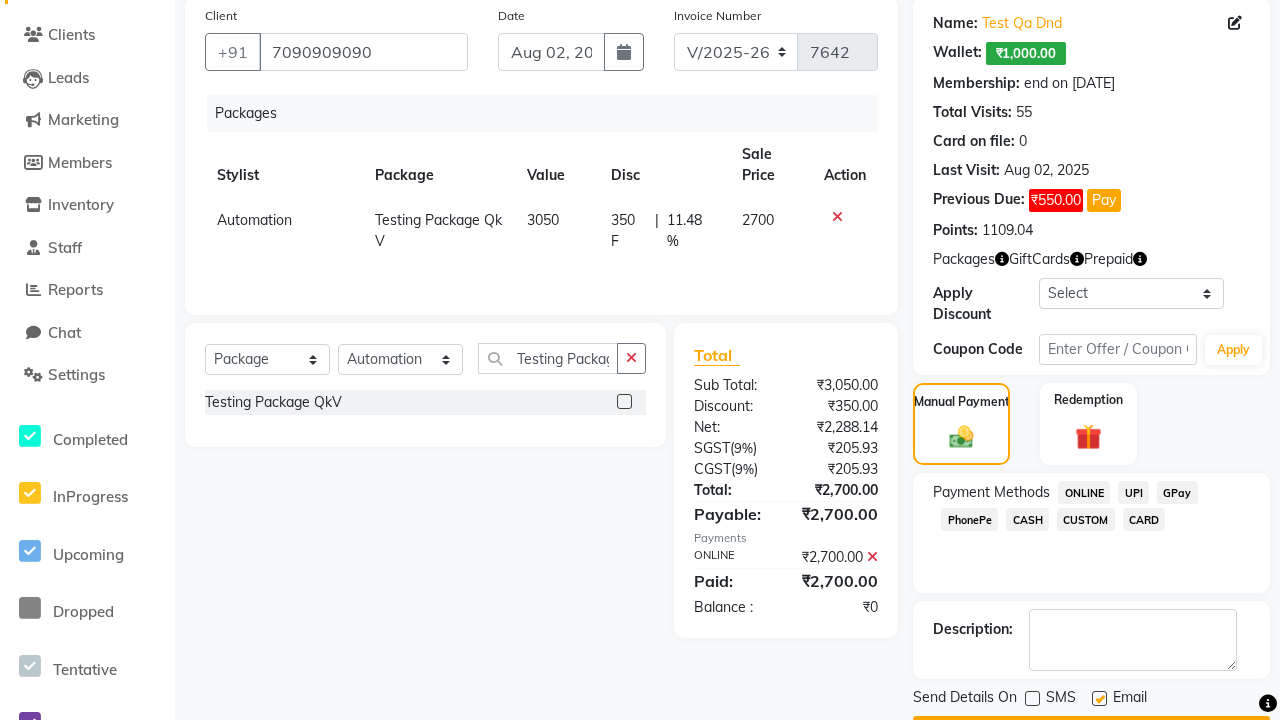 click 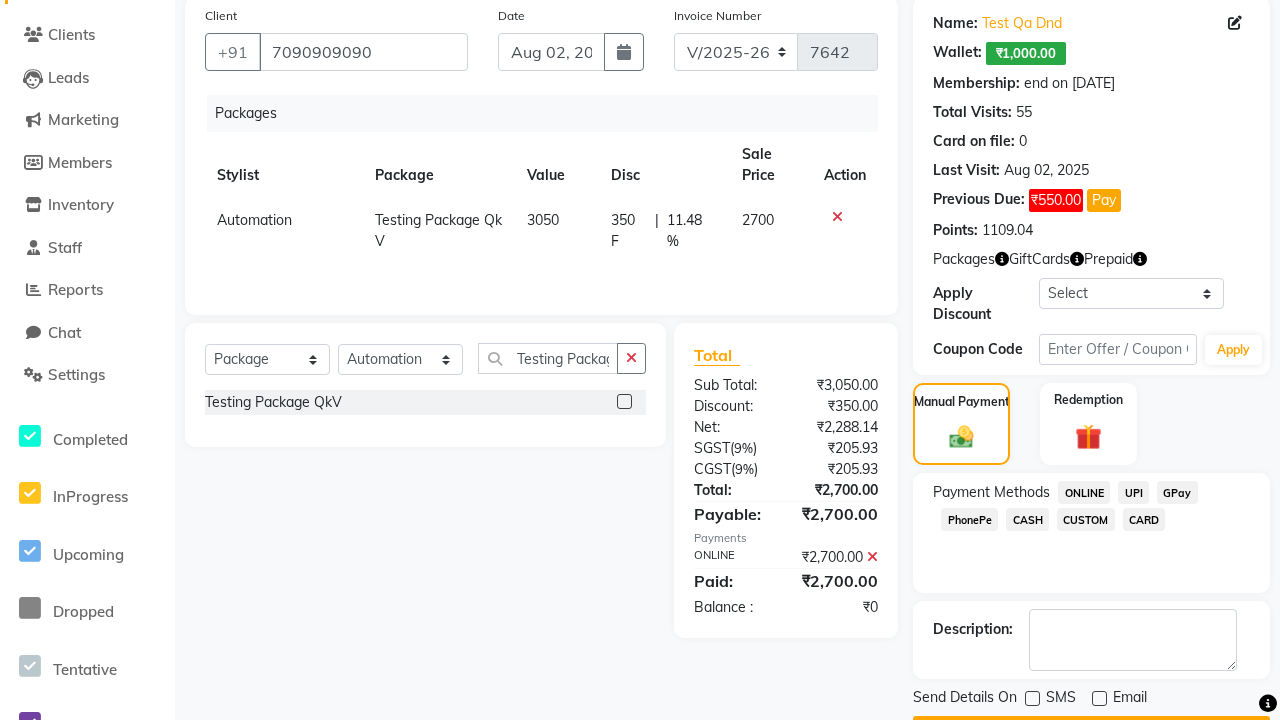click on "Checkout" 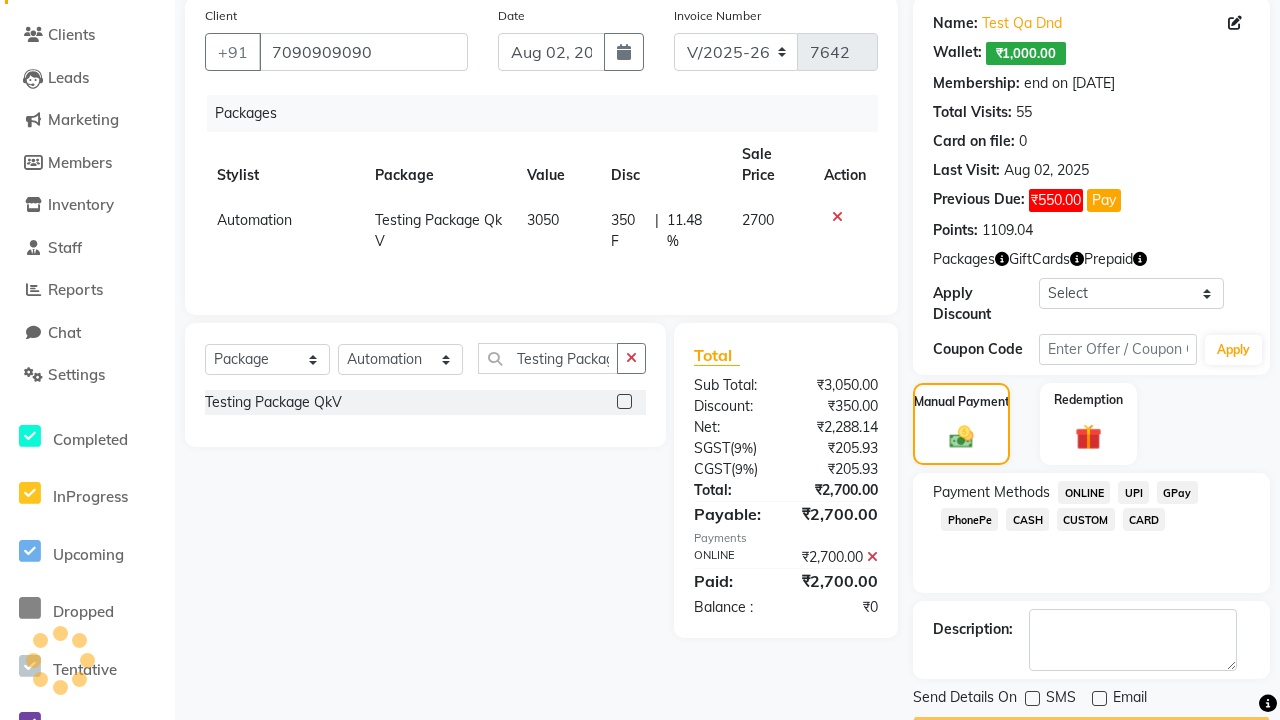 scroll, scrollTop: 180, scrollLeft: 0, axis: vertical 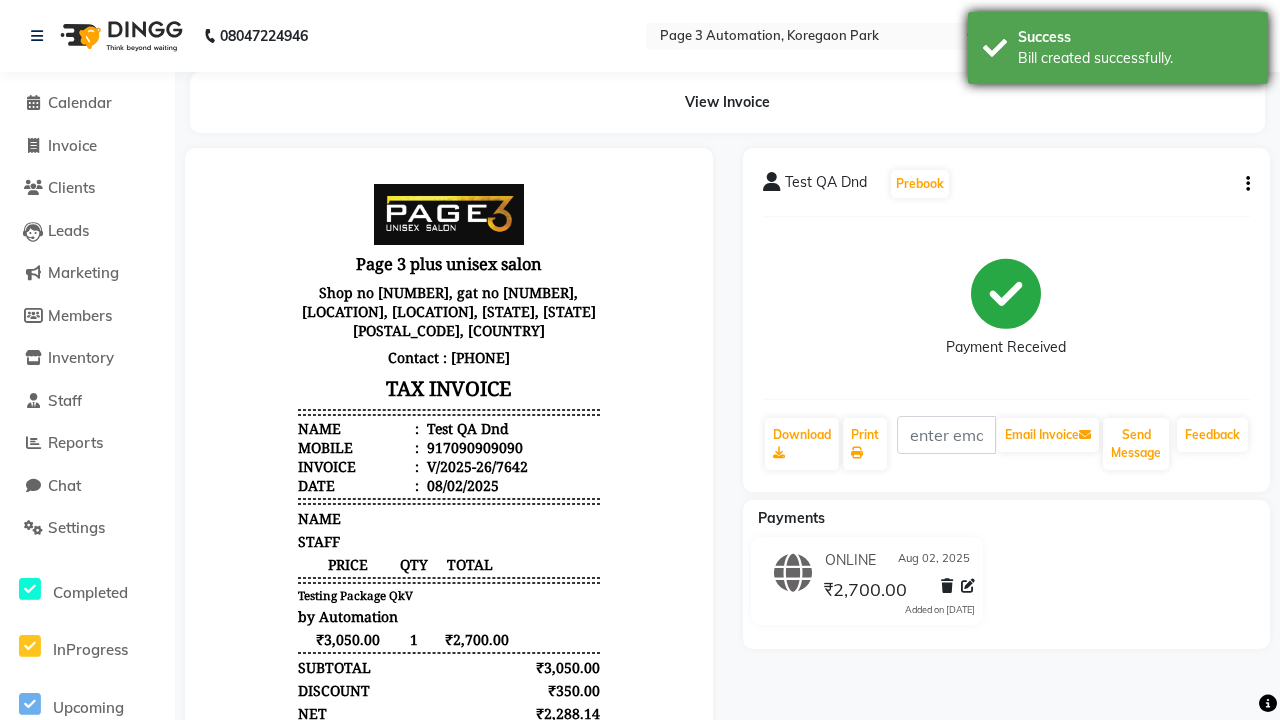 click on "Bill created successfully." at bounding box center (1135, 58) 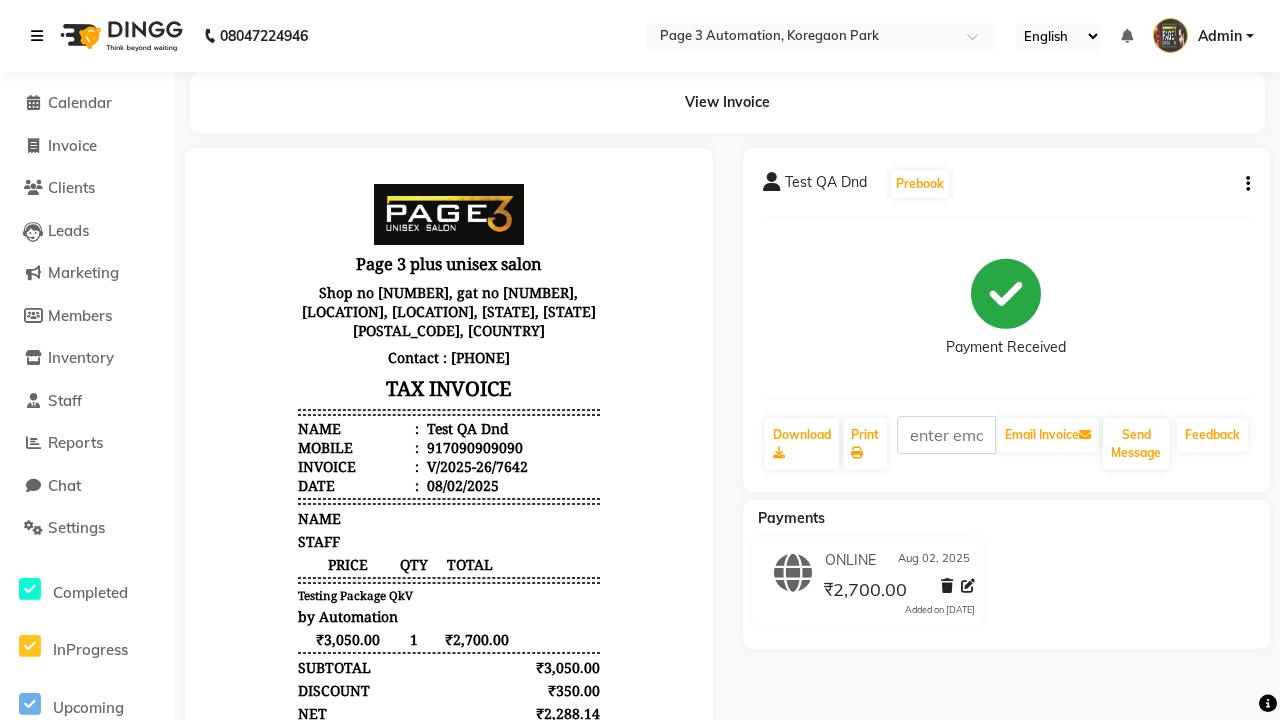 click at bounding box center [37, 36] 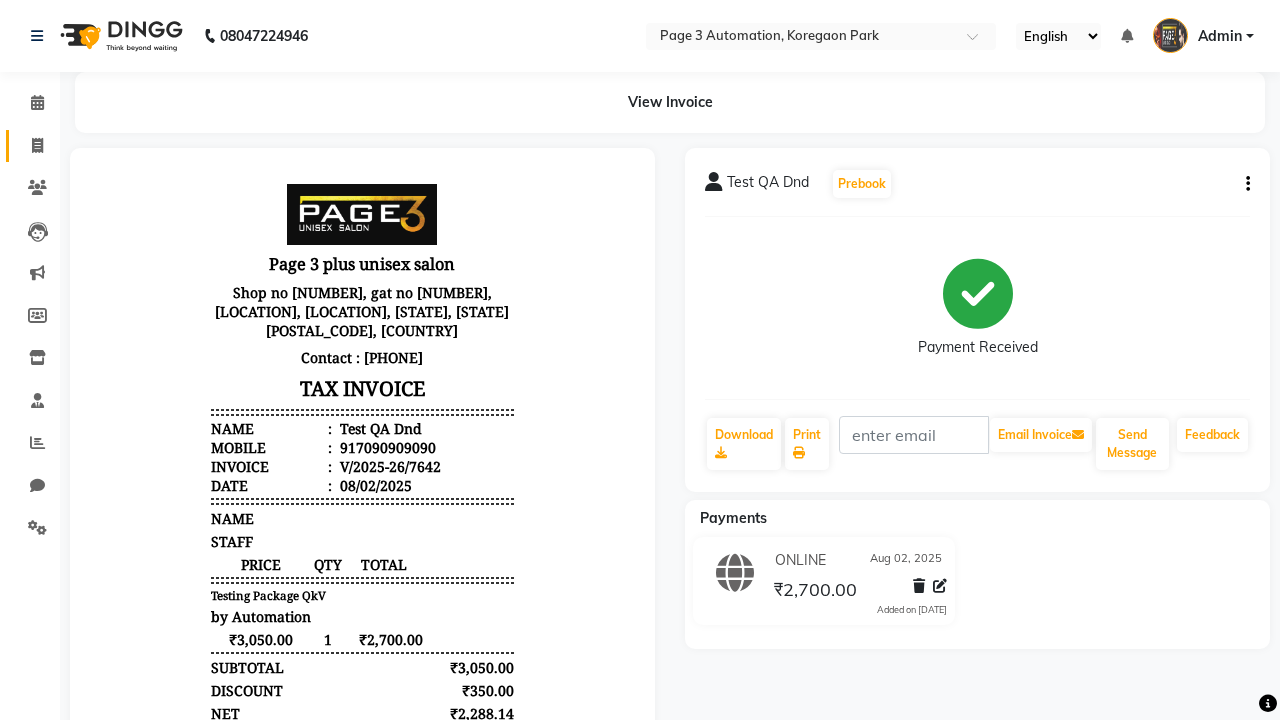 click 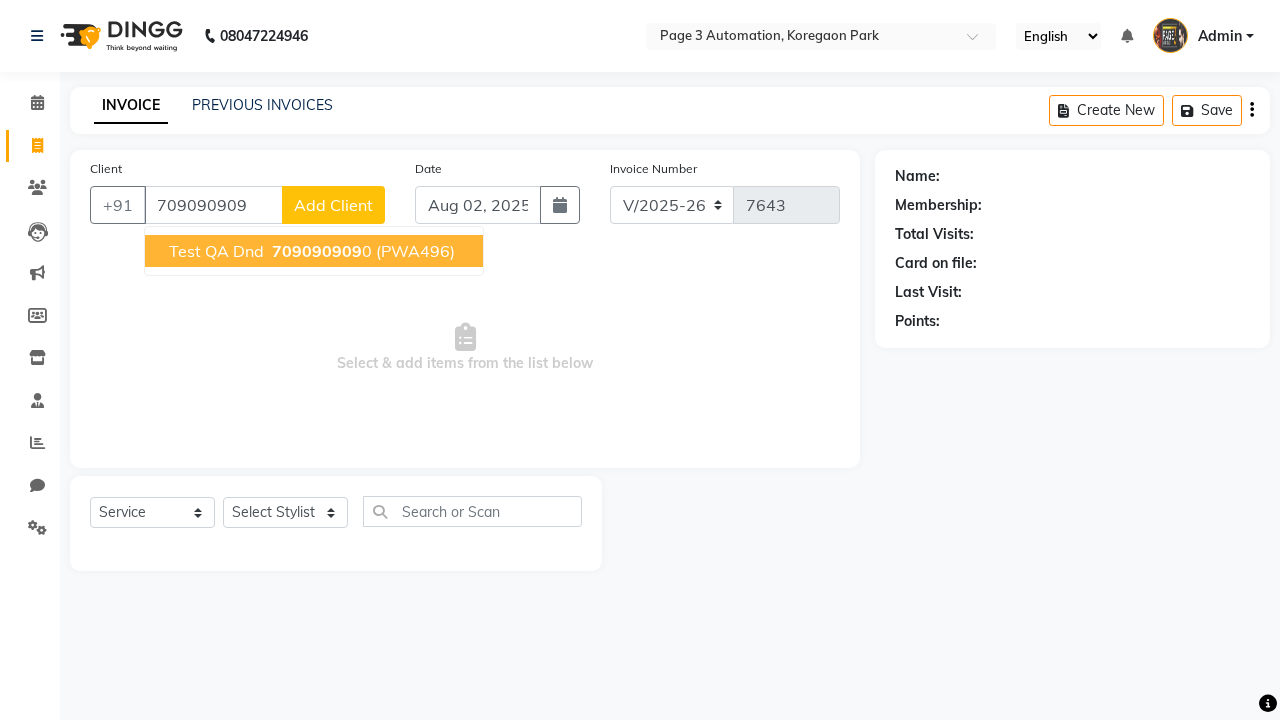 click on "709090909" at bounding box center [317, 251] 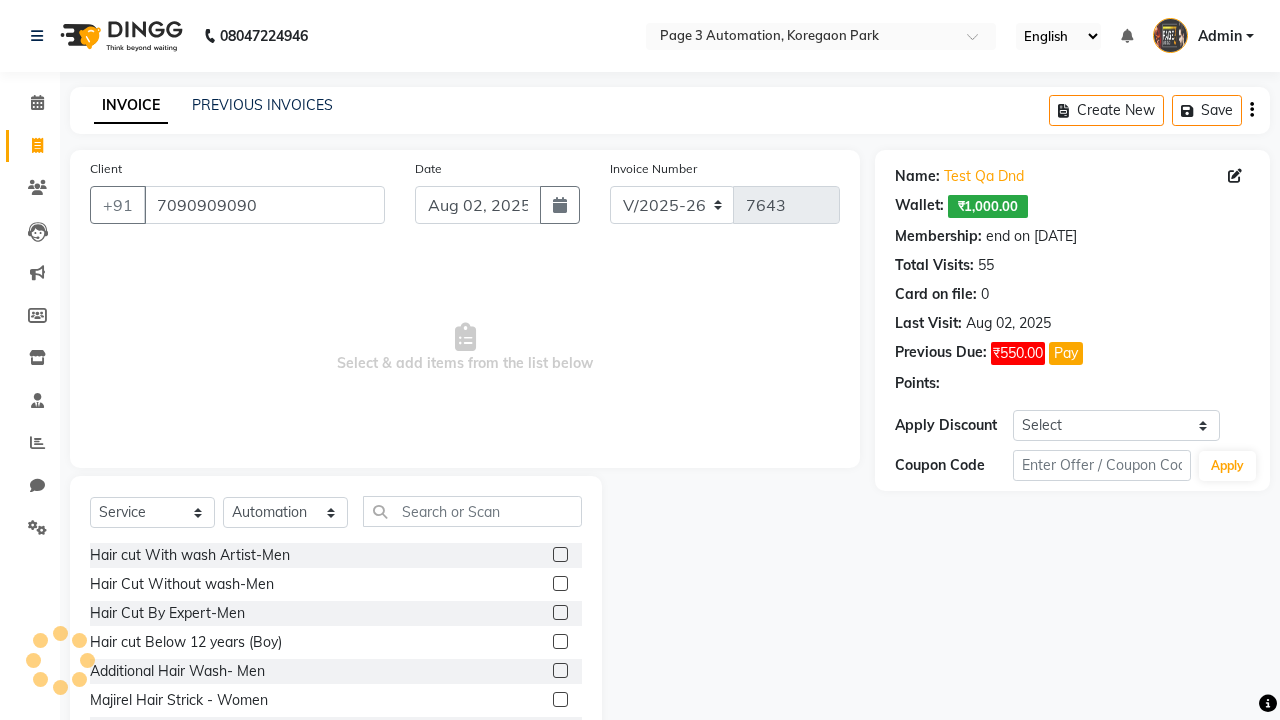 click 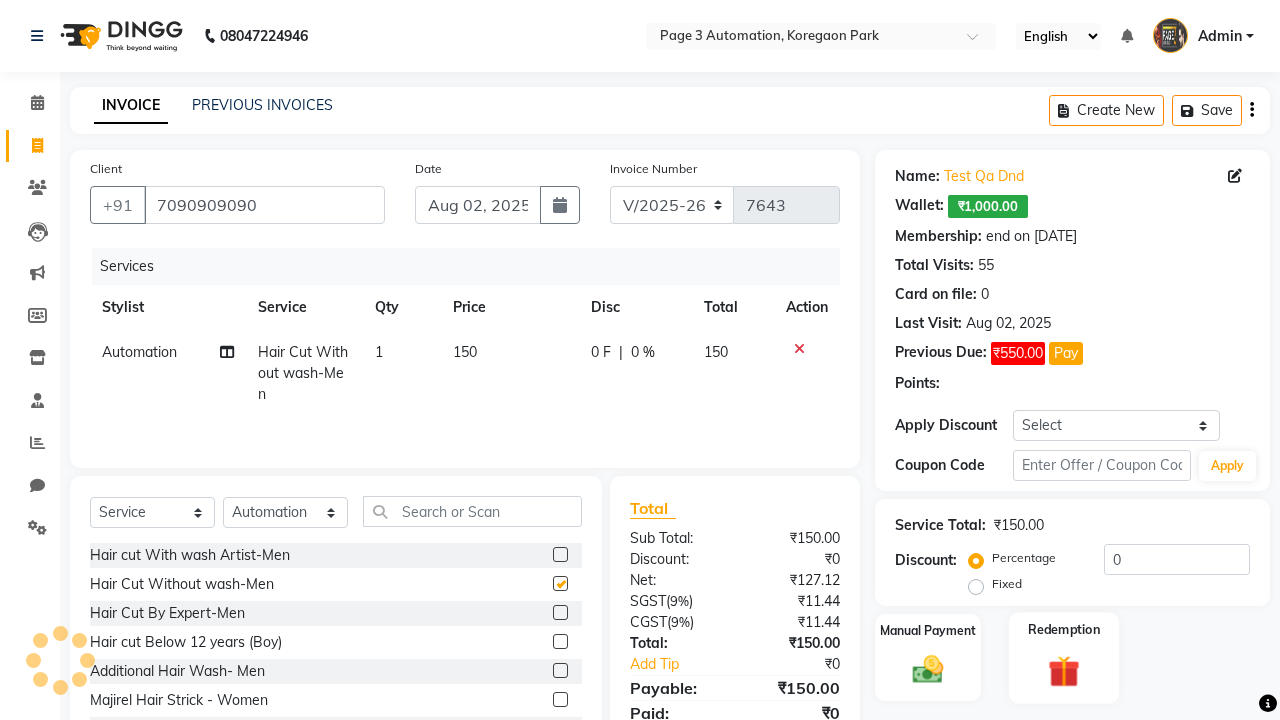 click 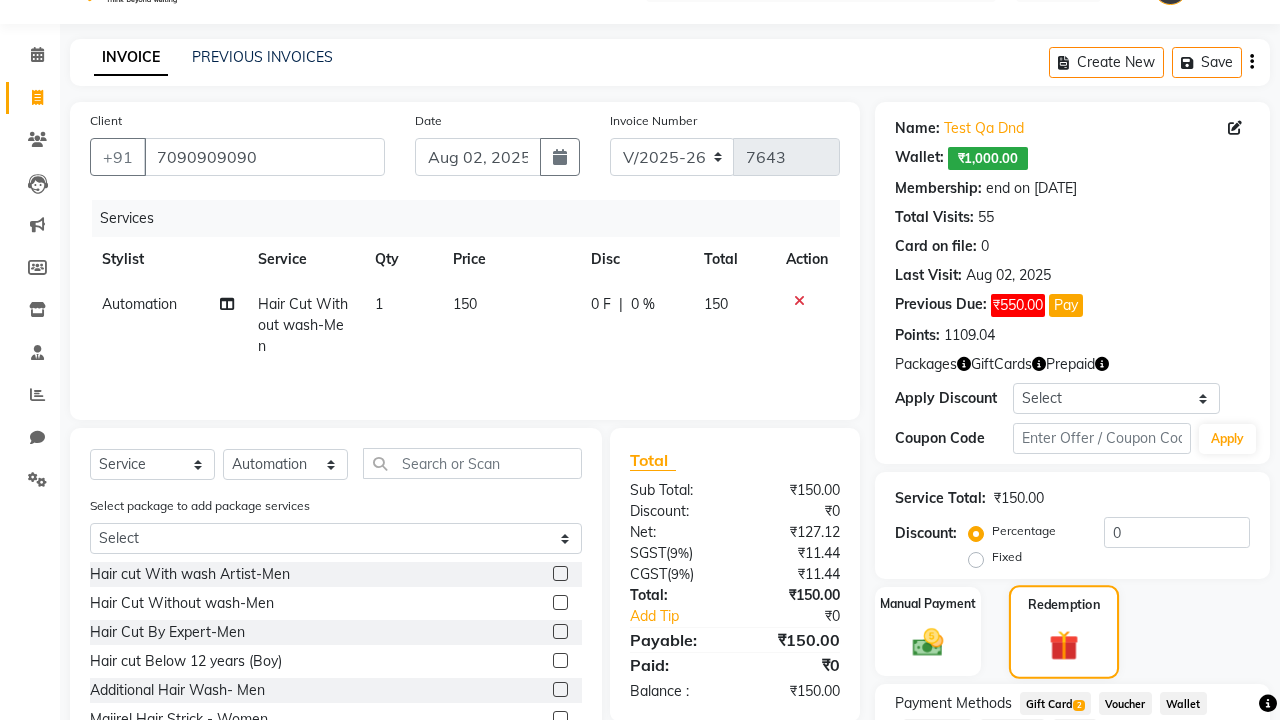 scroll, scrollTop: 178, scrollLeft: 0, axis: vertical 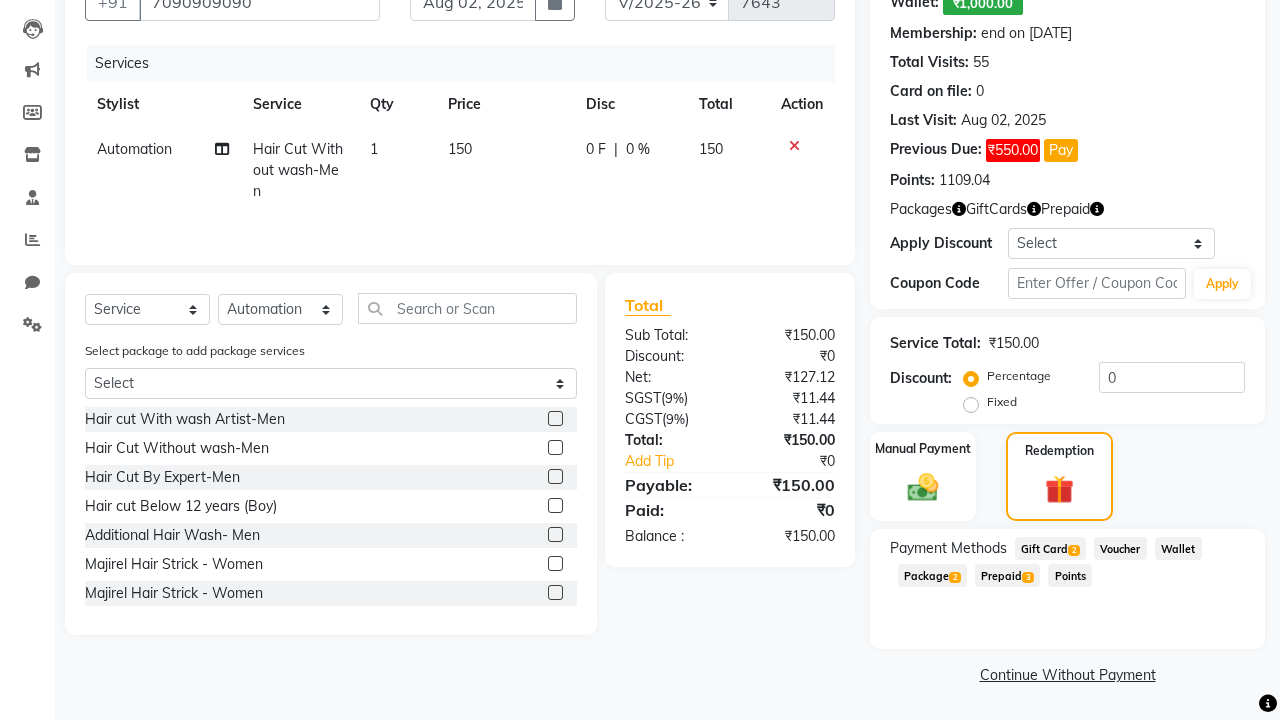 click on "Package  2" 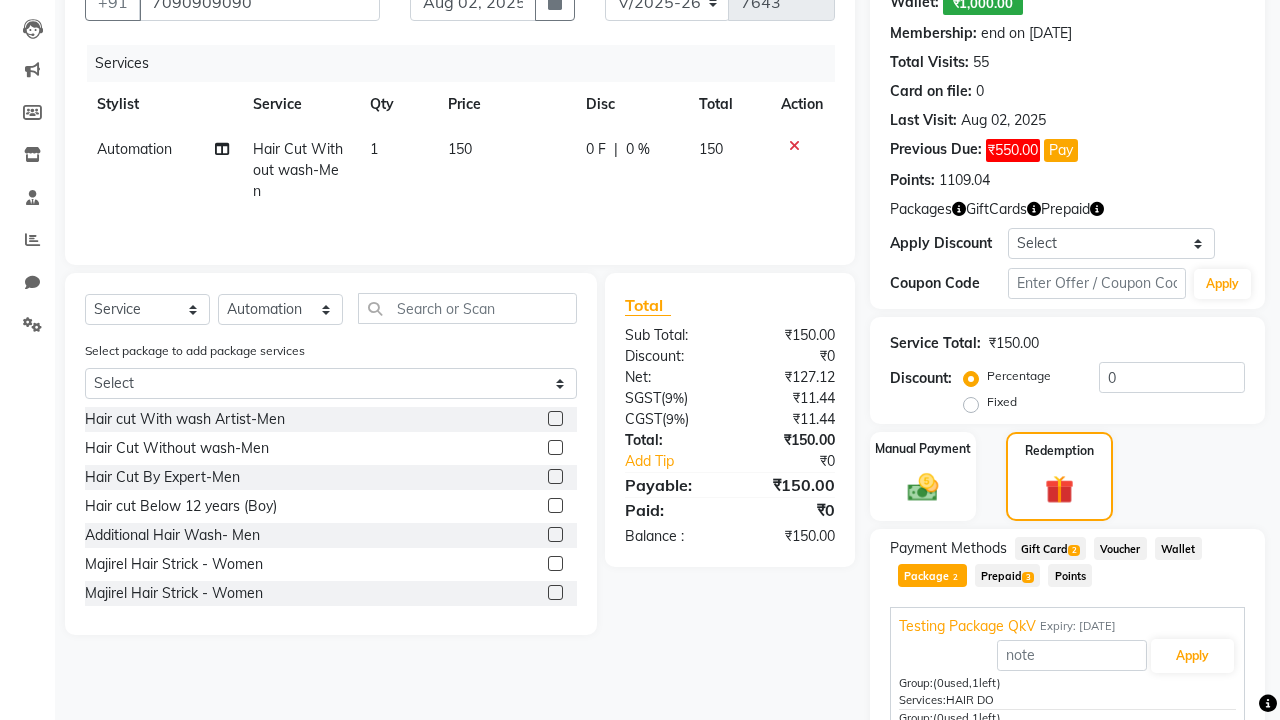 scroll, scrollTop: 70, scrollLeft: 0, axis: vertical 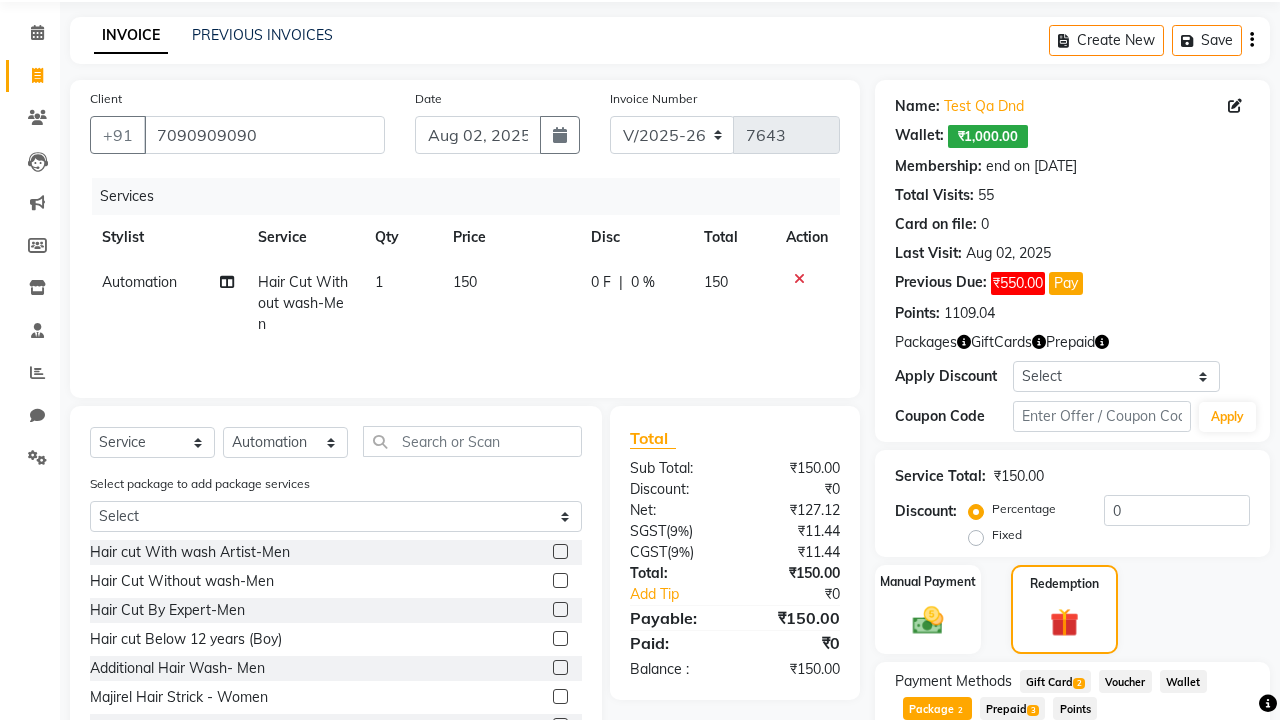 click on "Apply" at bounding box center [1197, 789] 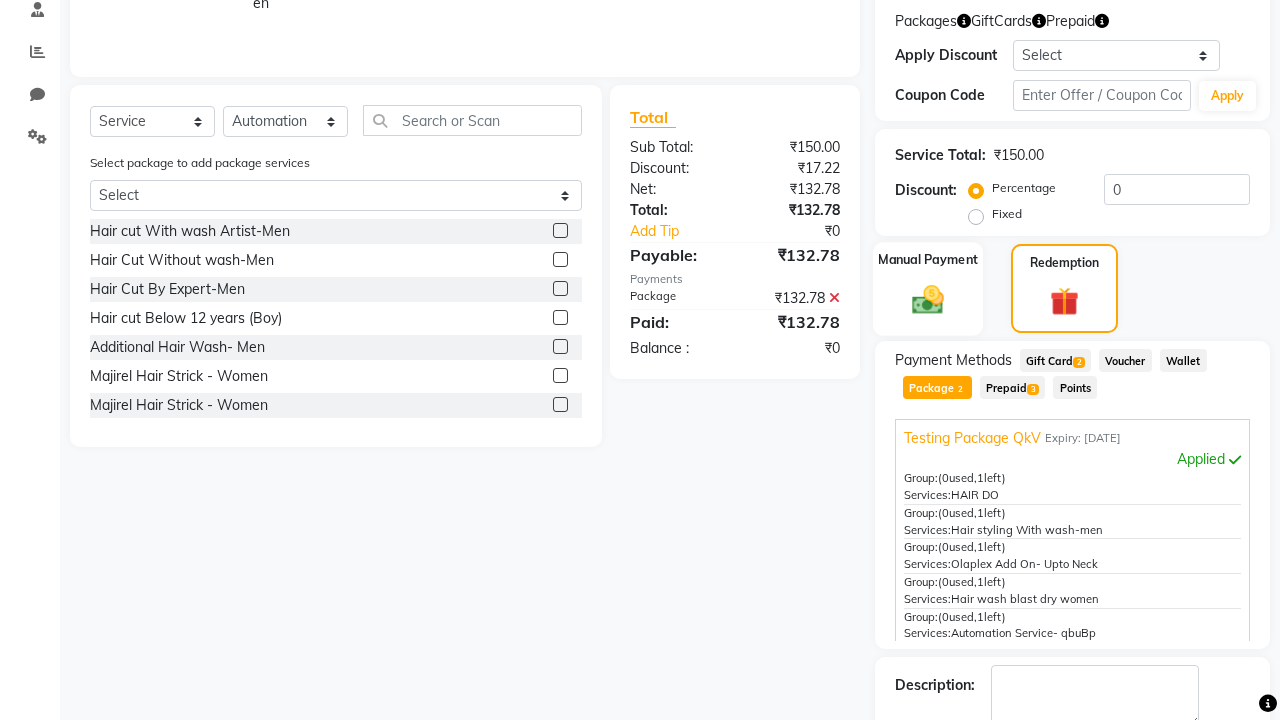 click 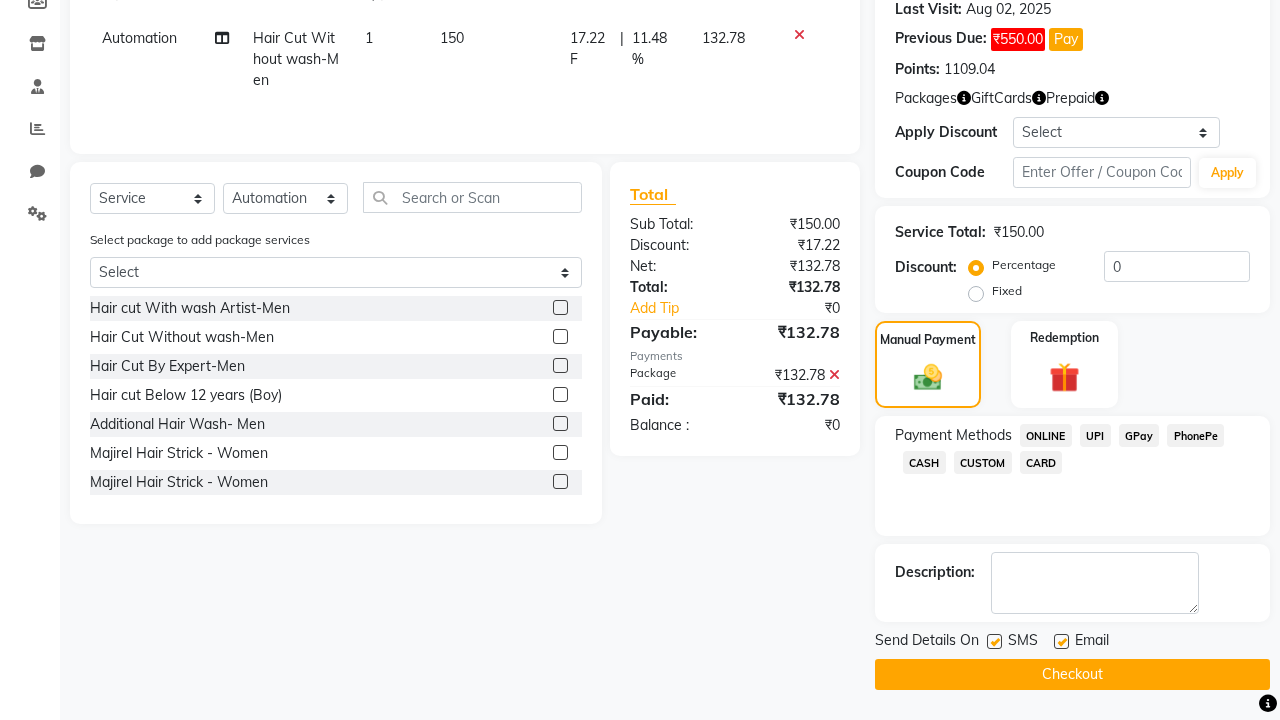 click on "ONLINE" 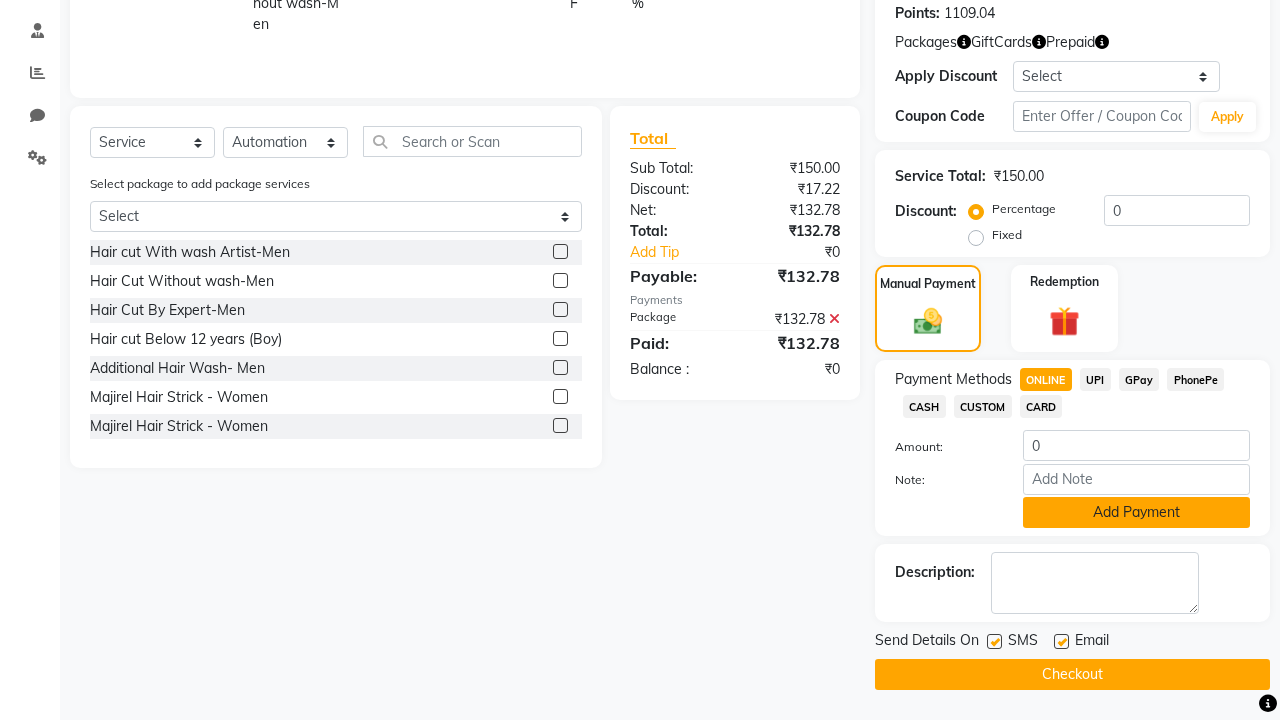 click on "Add Payment" 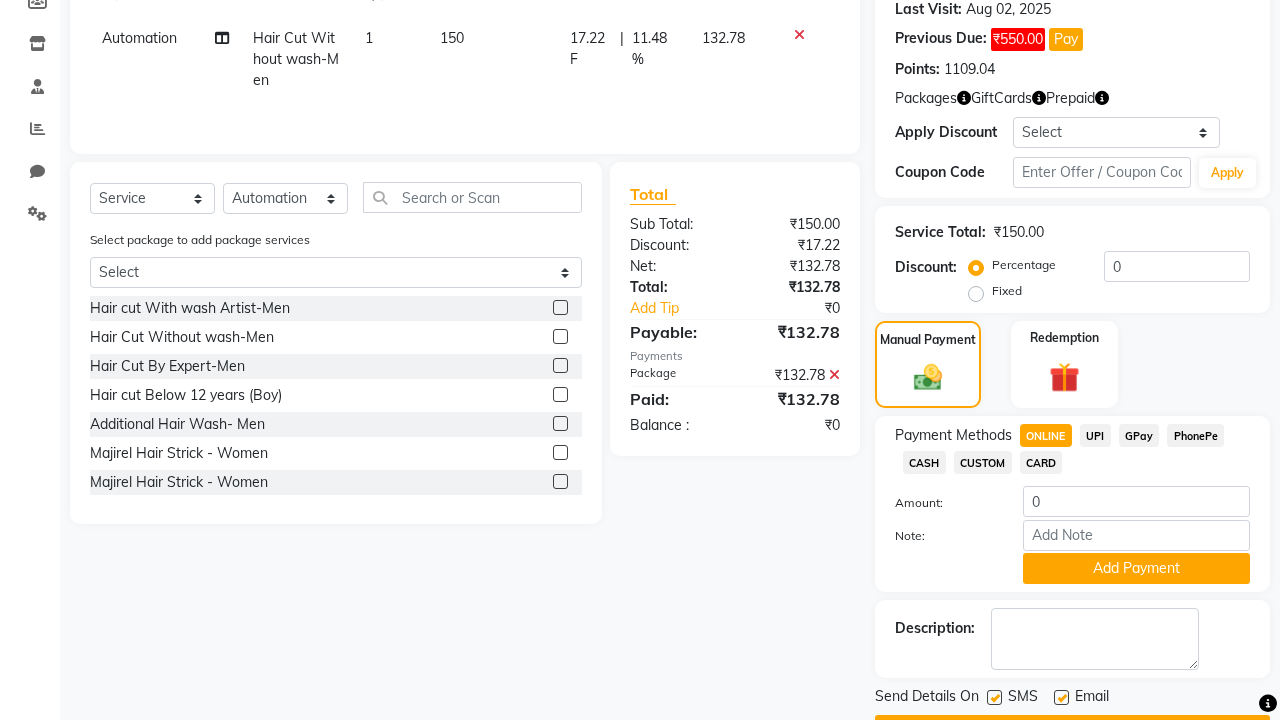 click 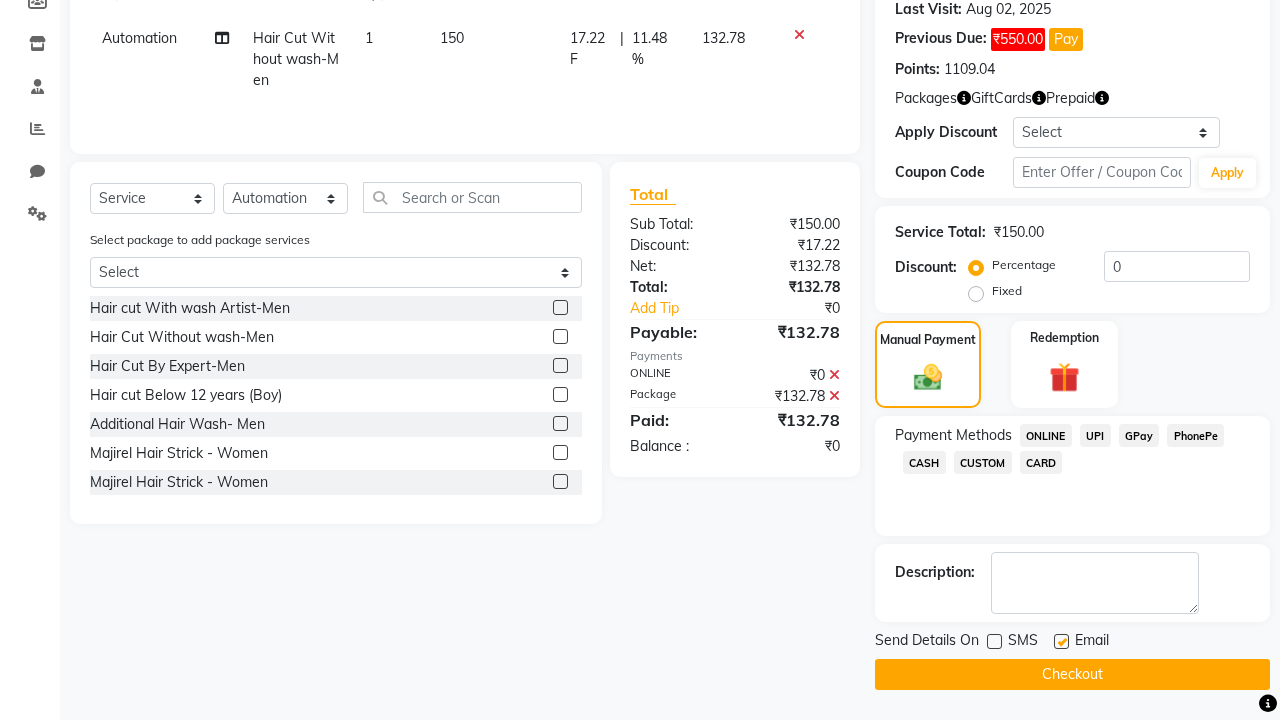 click 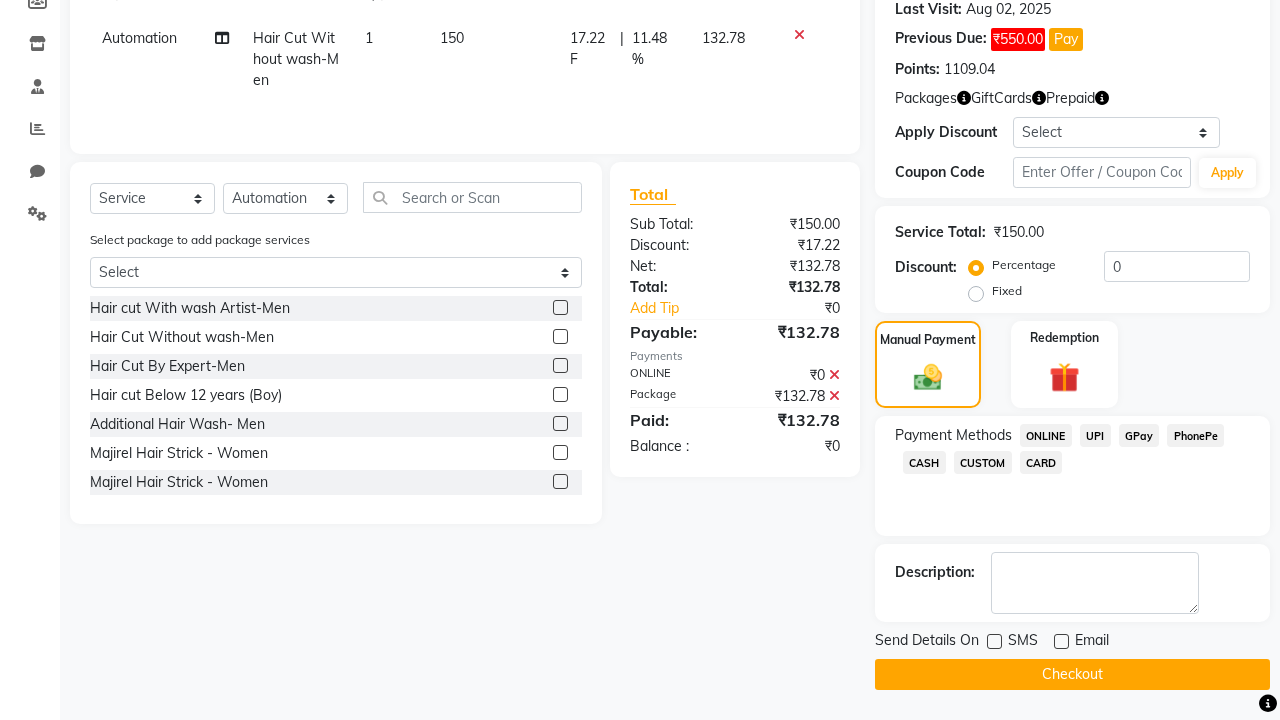 click on "Checkout" 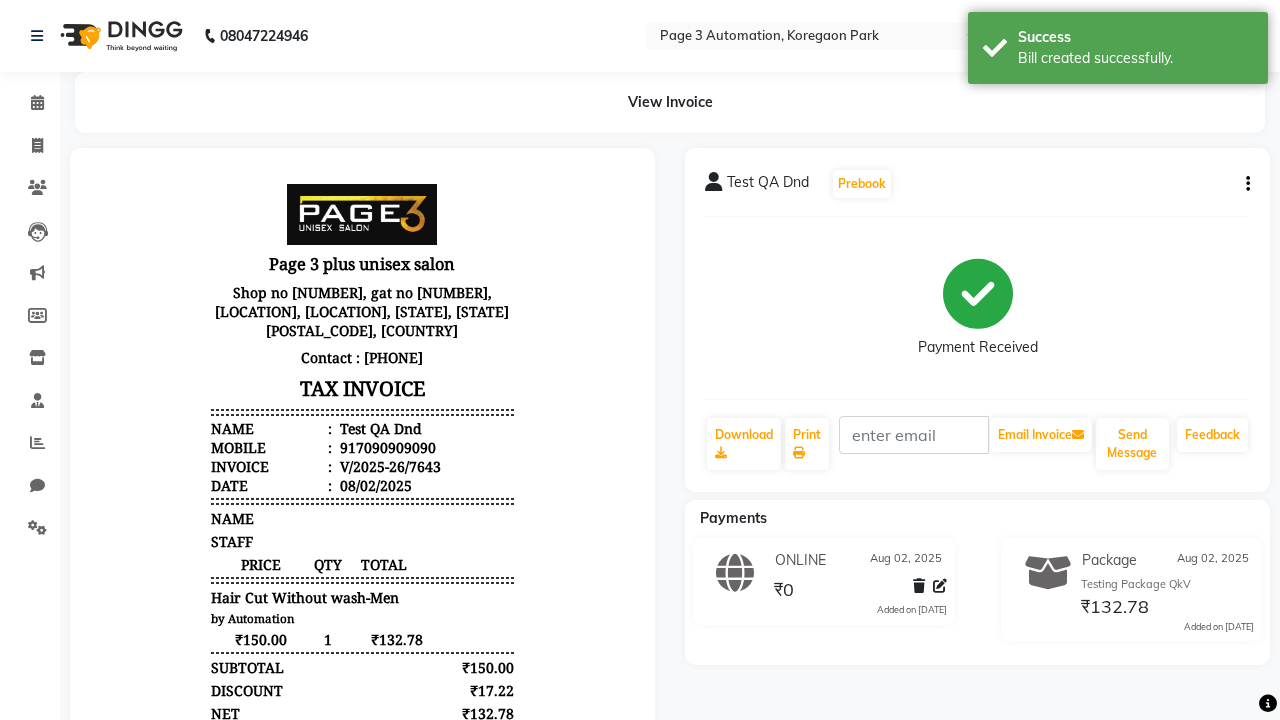 scroll, scrollTop: 0, scrollLeft: 0, axis: both 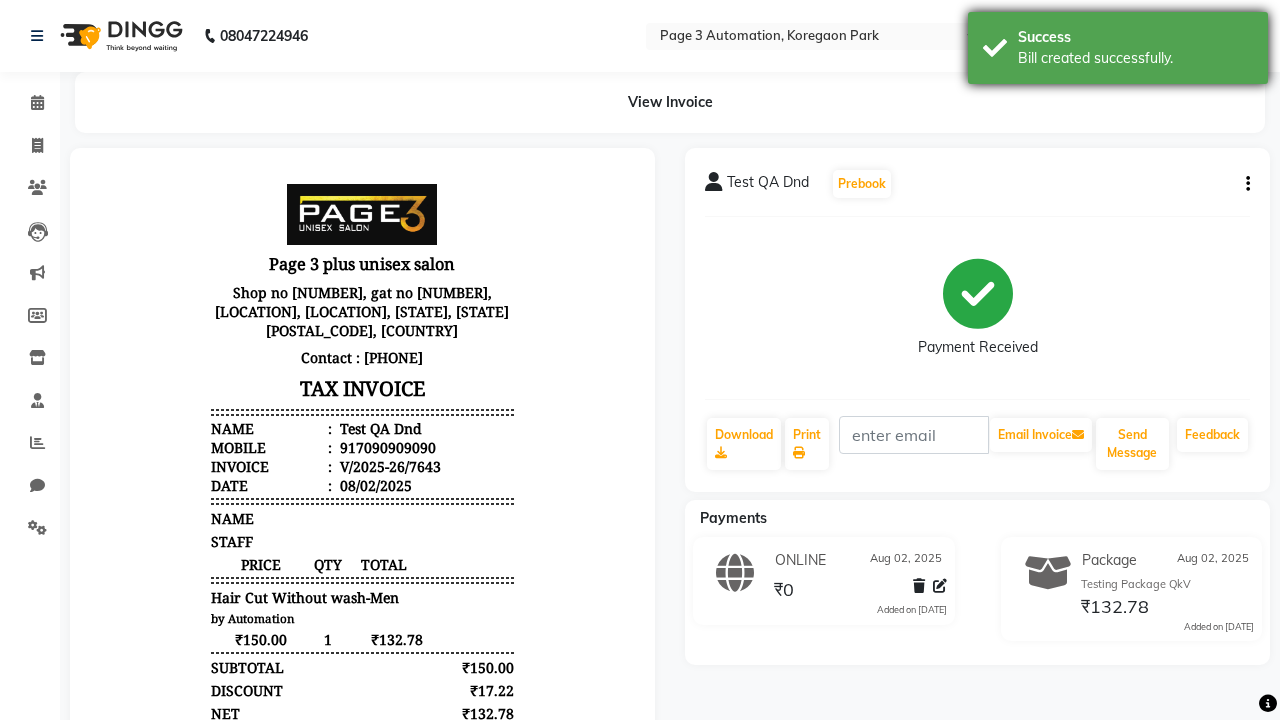 click on "Bill created successfully." at bounding box center [1135, 58] 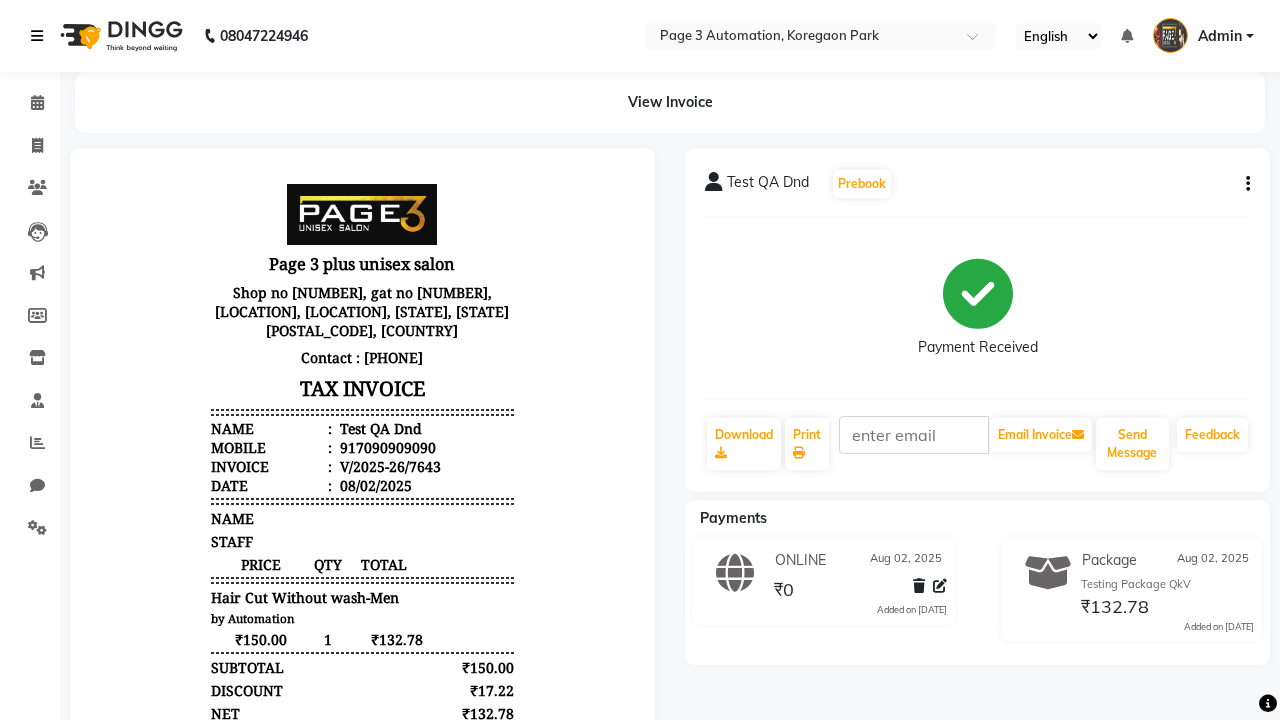 click at bounding box center [37, 36] 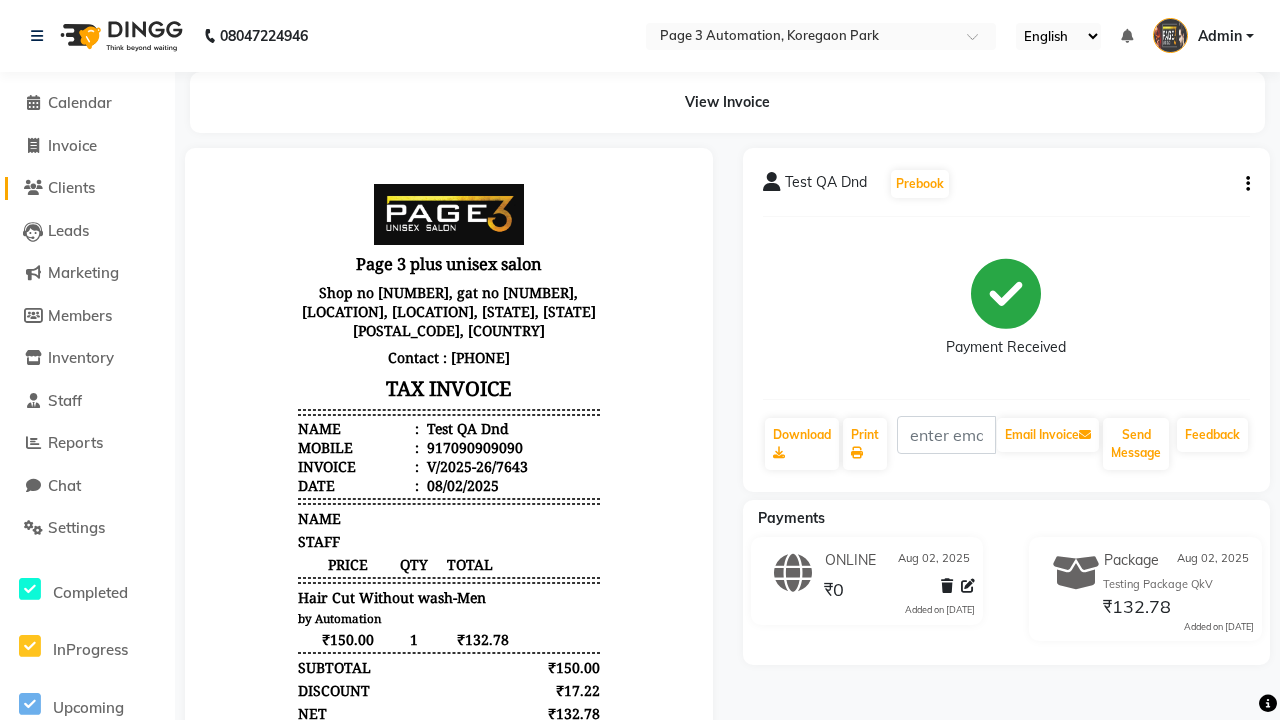 click on "Clients" 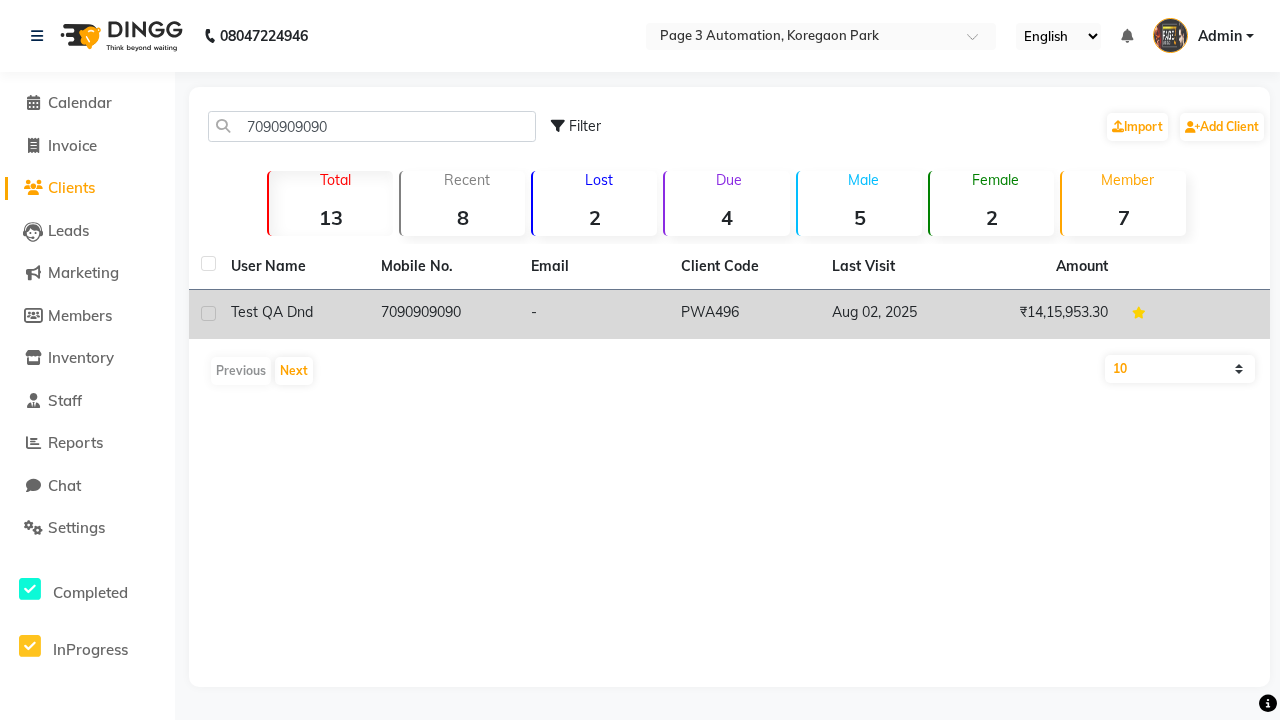 click on "7090909090" 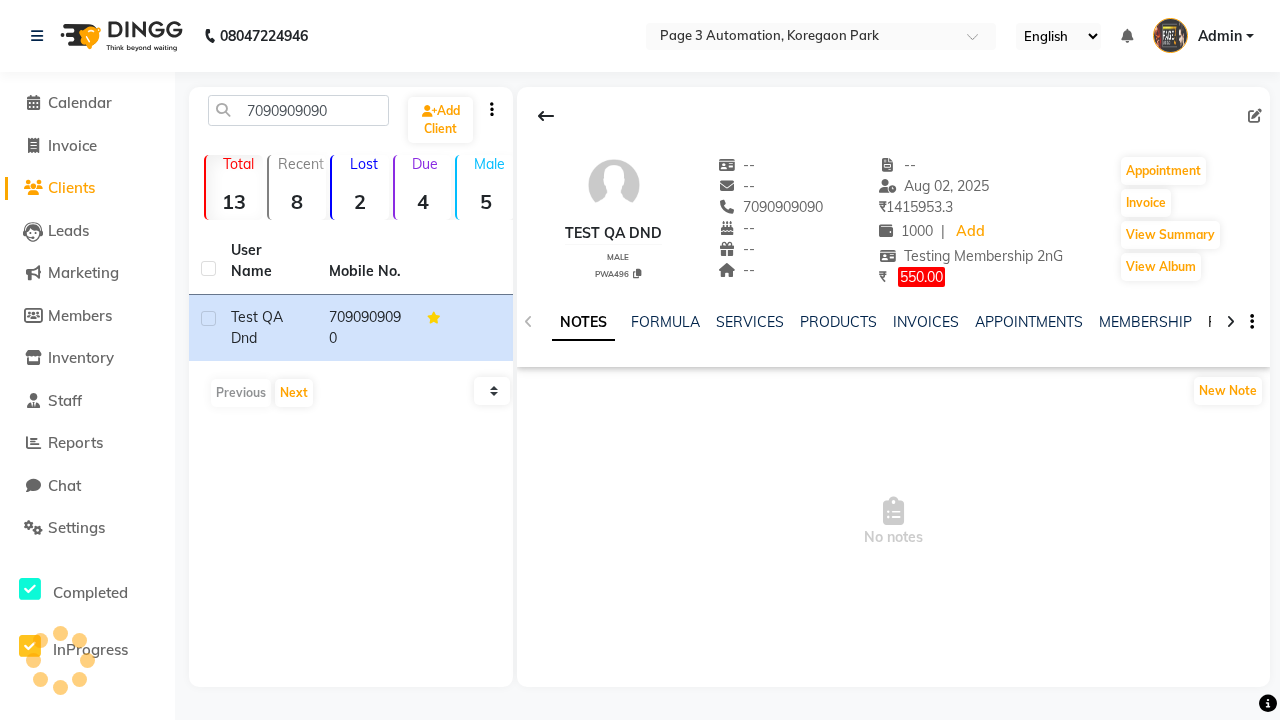 click on "PACKAGES" 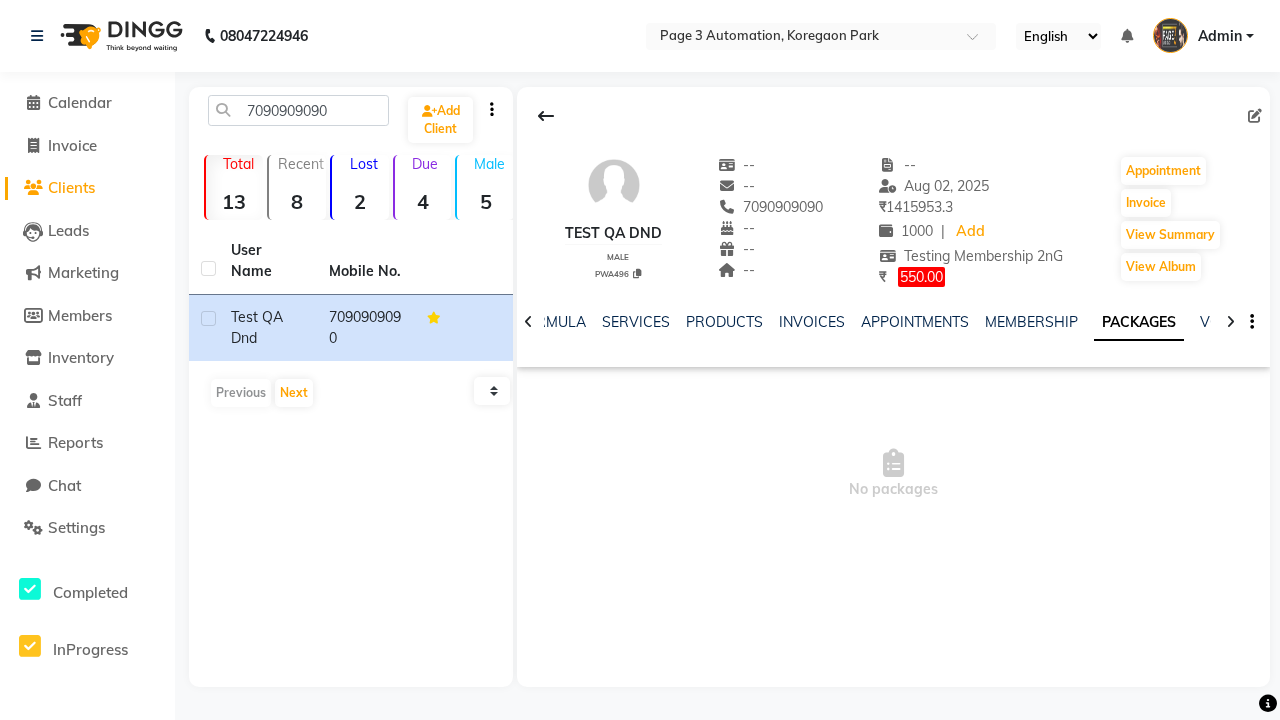 scroll, scrollTop: 0, scrollLeft: 71, axis: horizontal 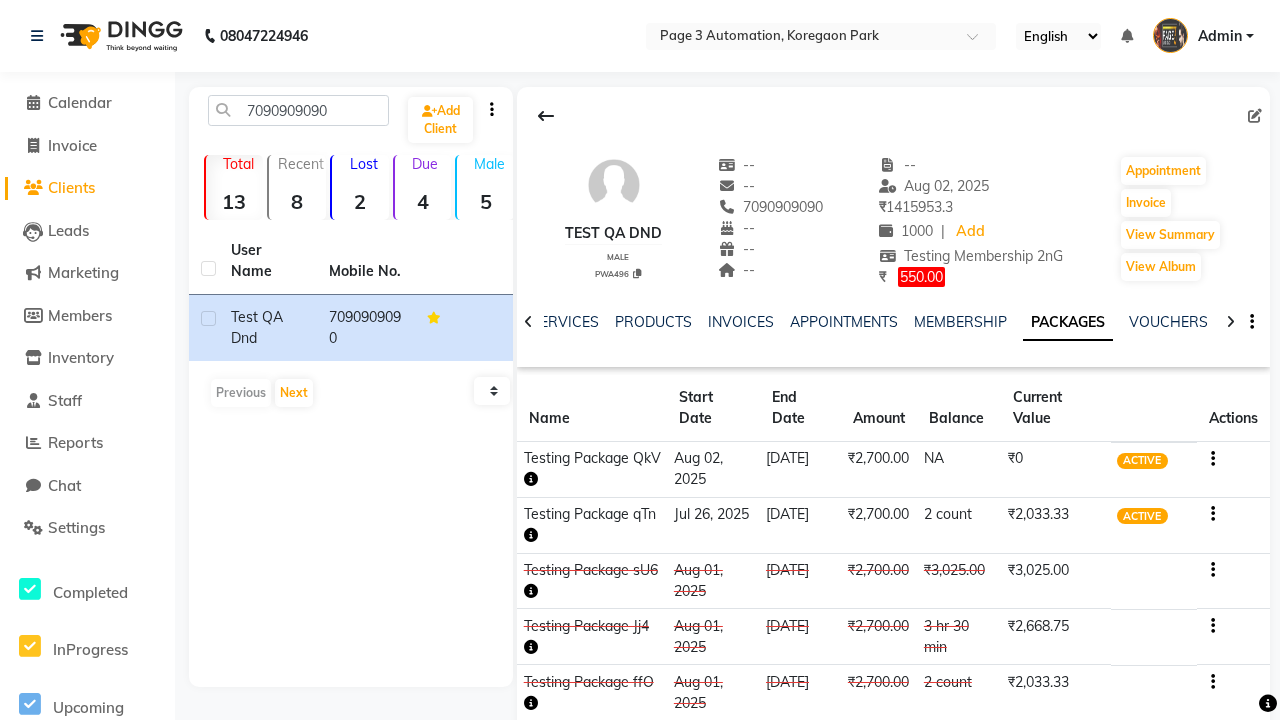 click 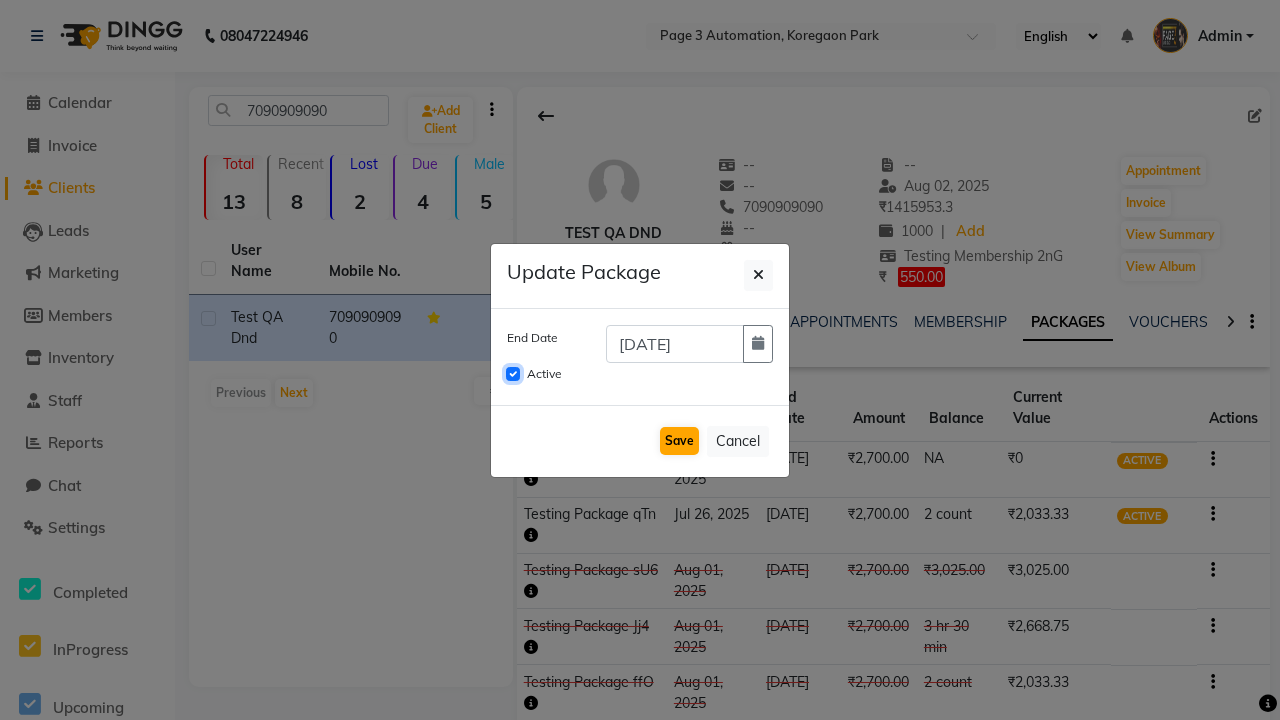 click on "Active" at bounding box center (513, 374) 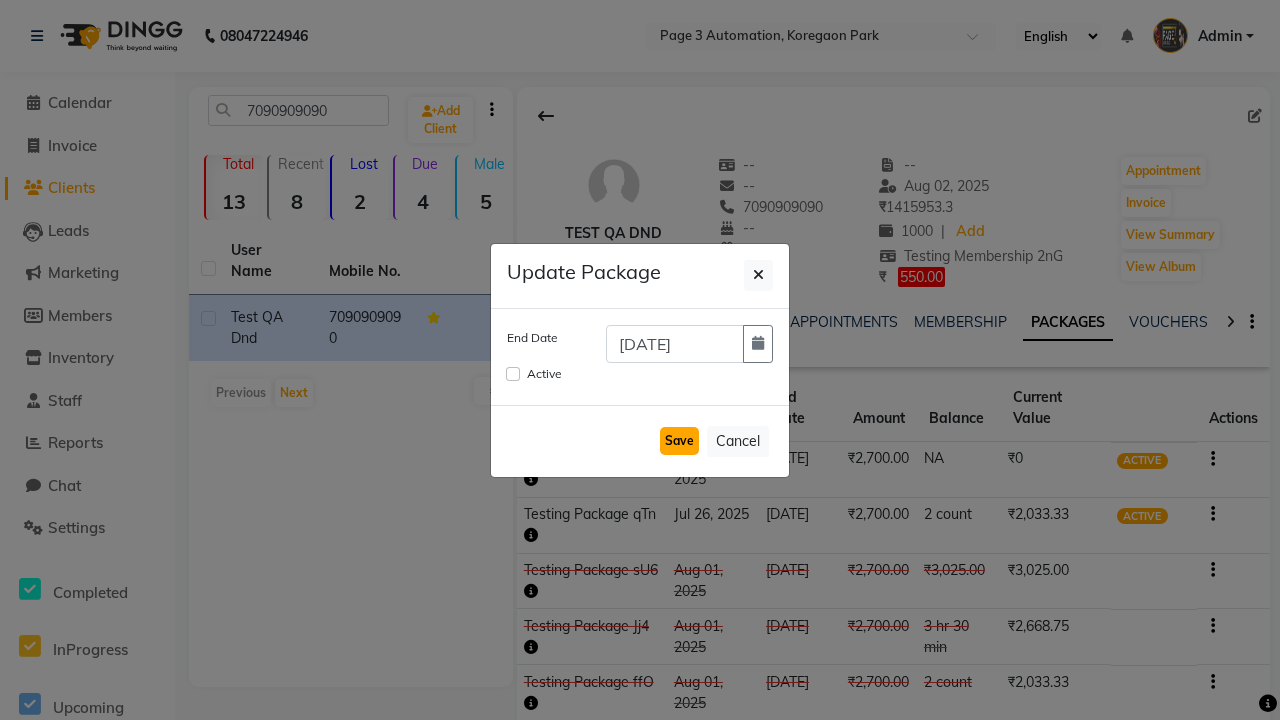 click on "Save" 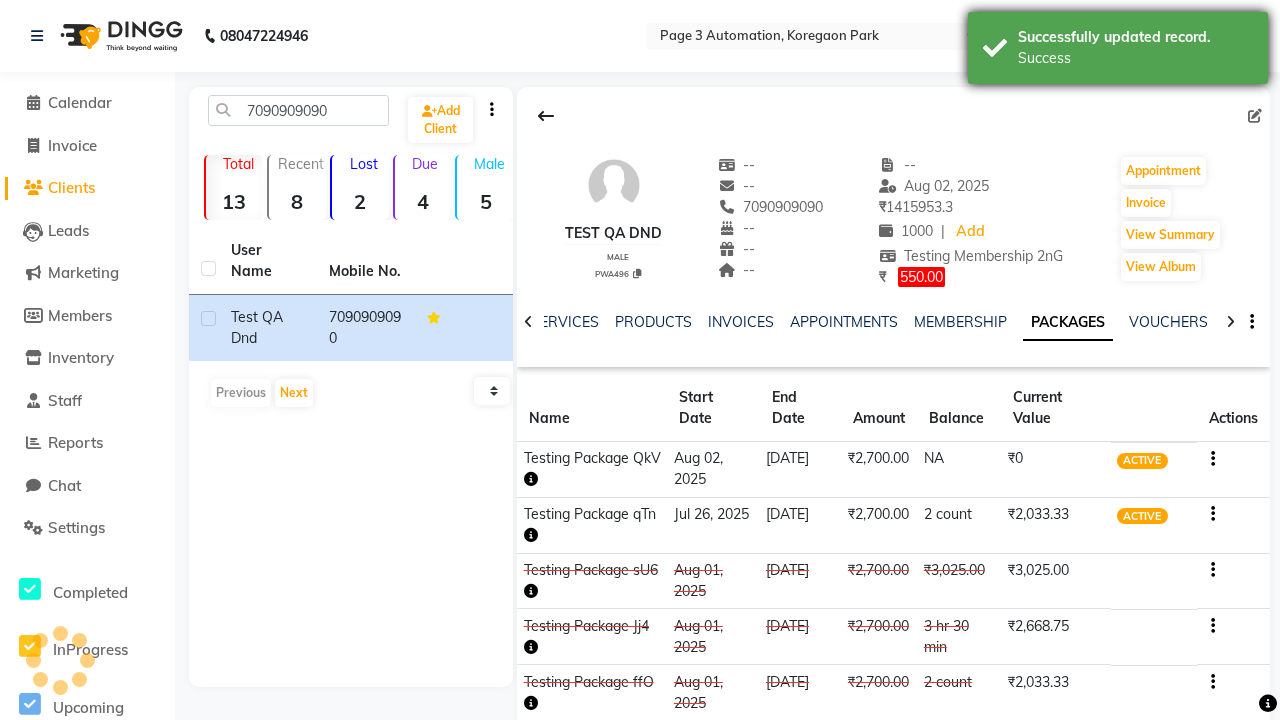 click on "Success" at bounding box center [1135, 58] 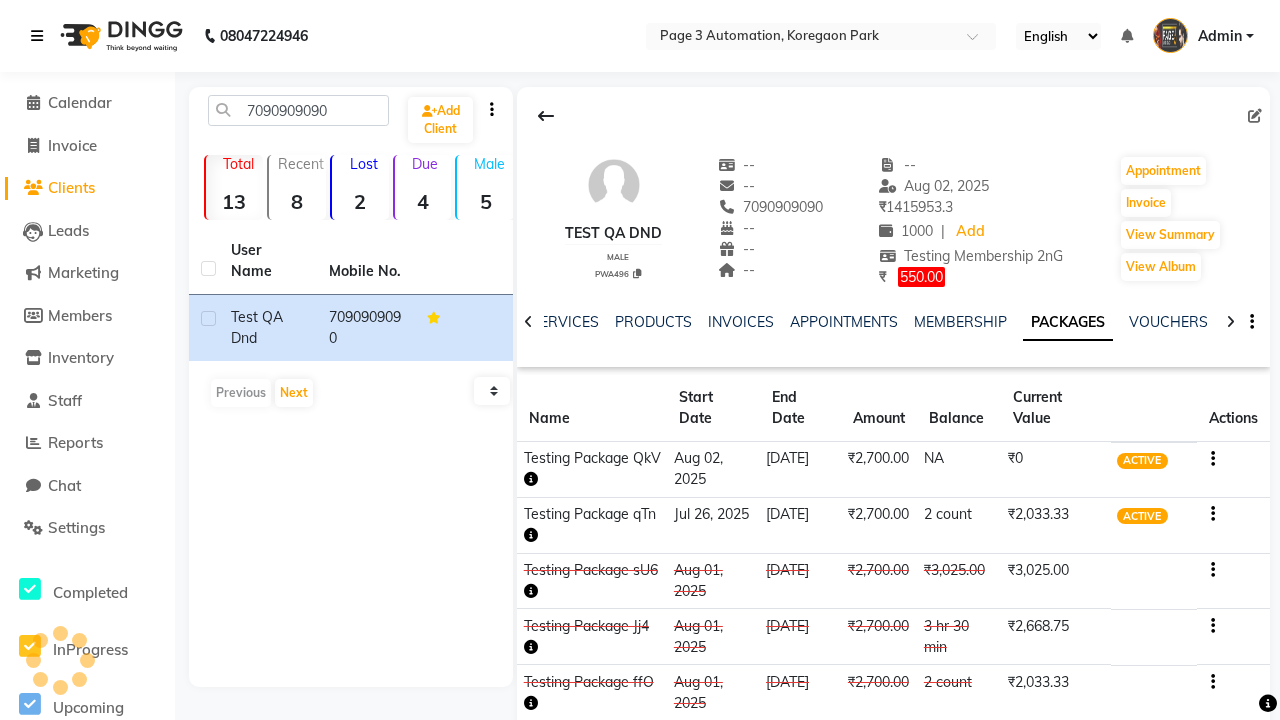 click at bounding box center [37, 36] 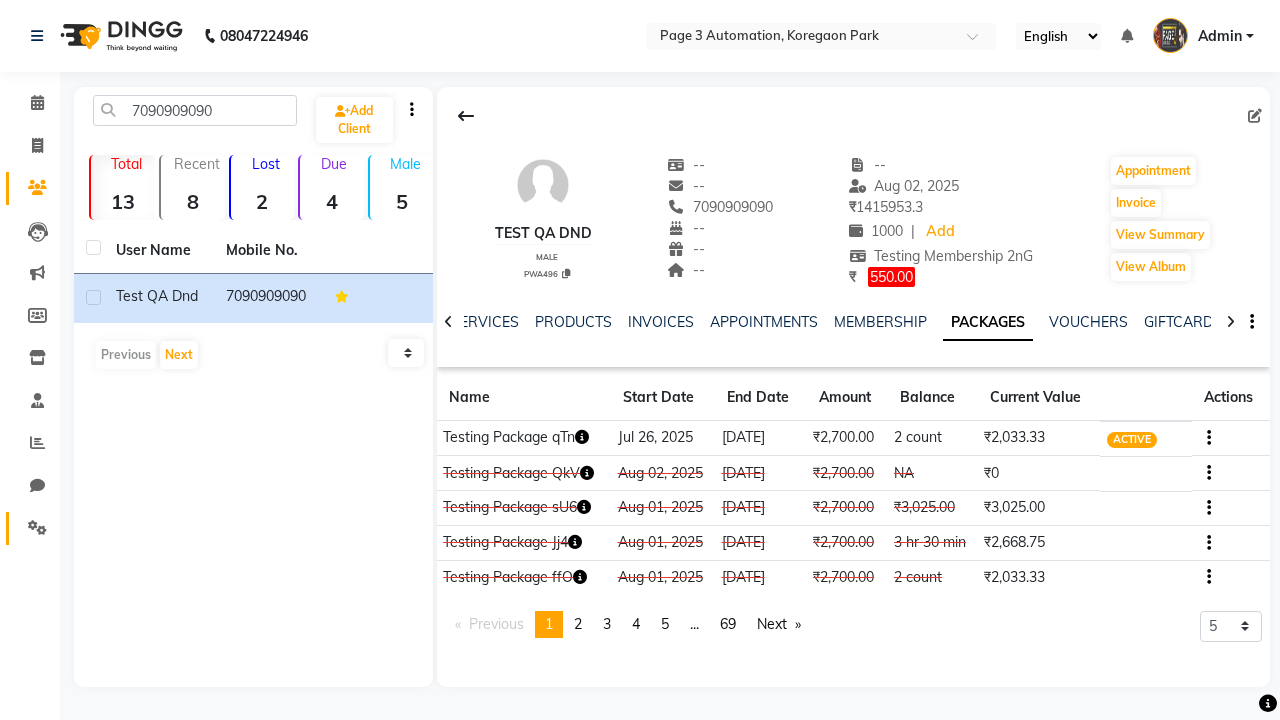 click 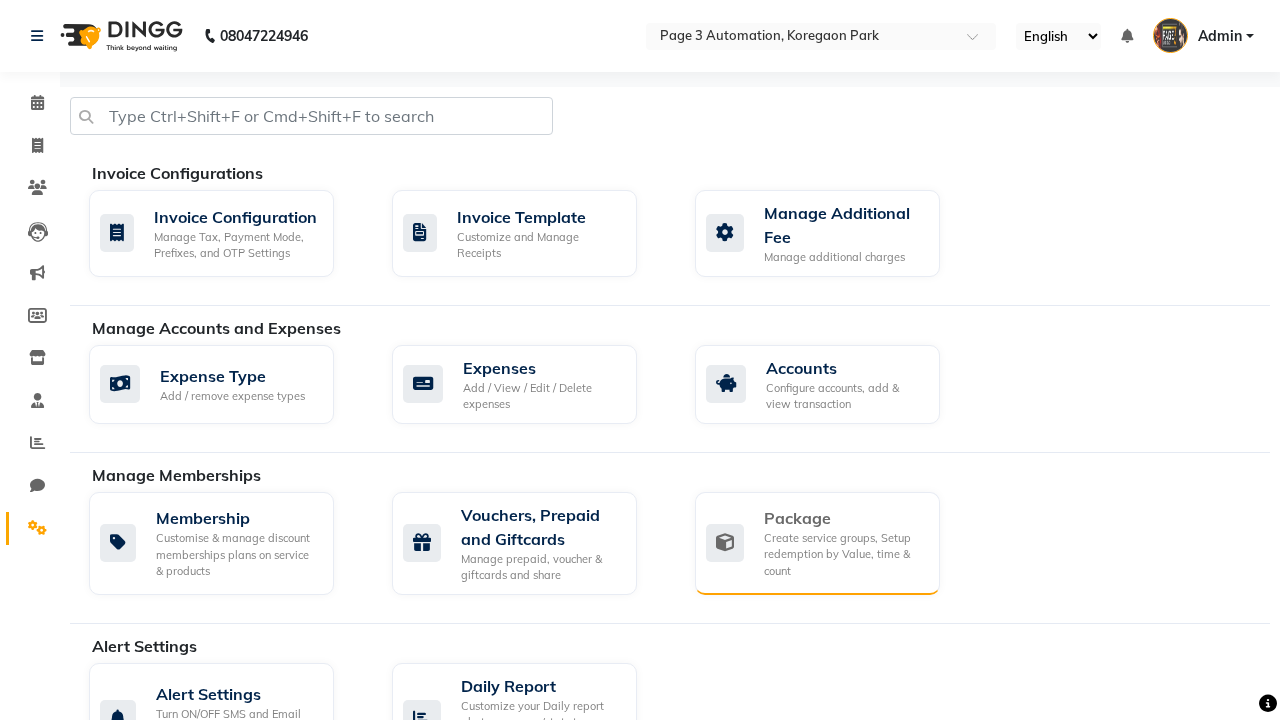 click on "Package" 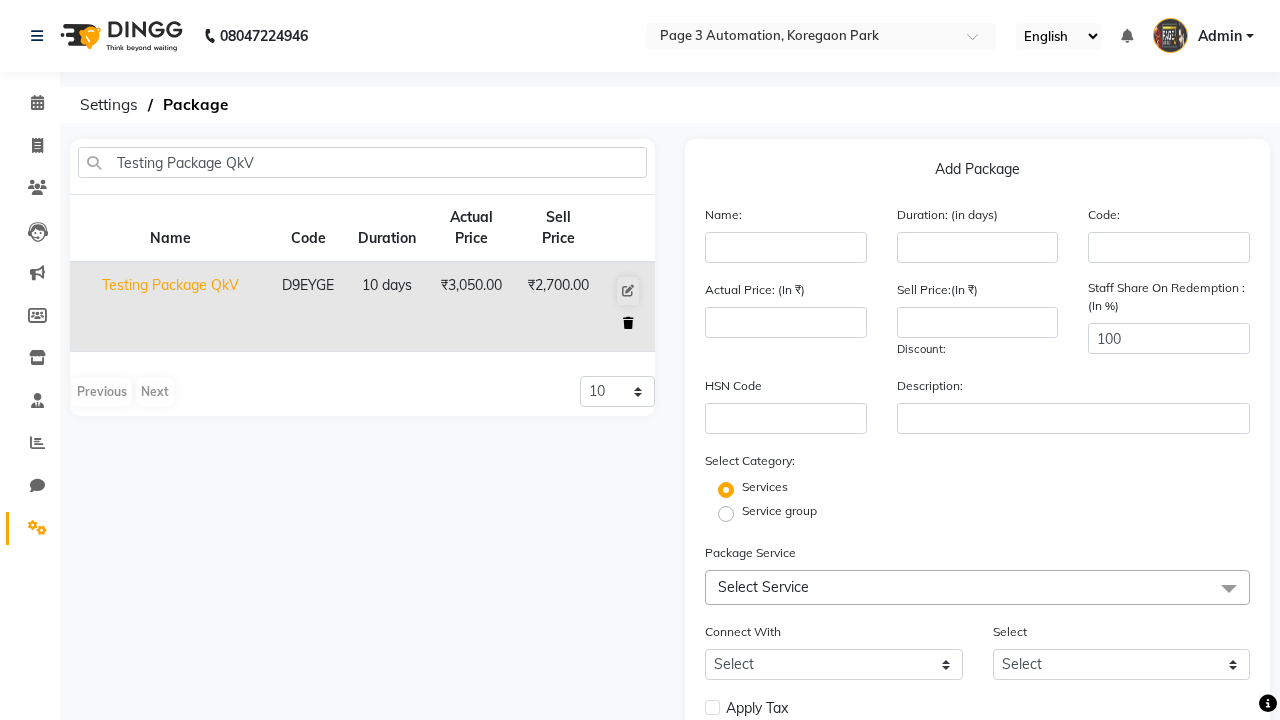 click 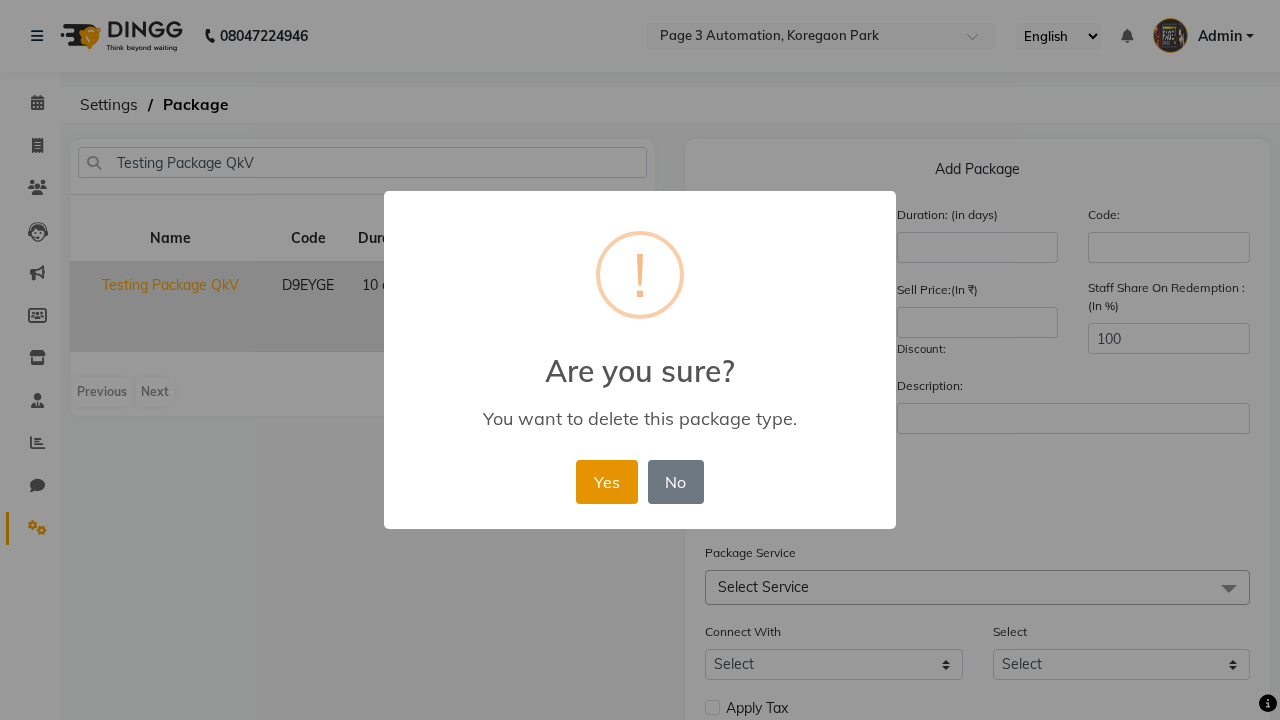 click on "Yes" at bounding box center (606, 482) 